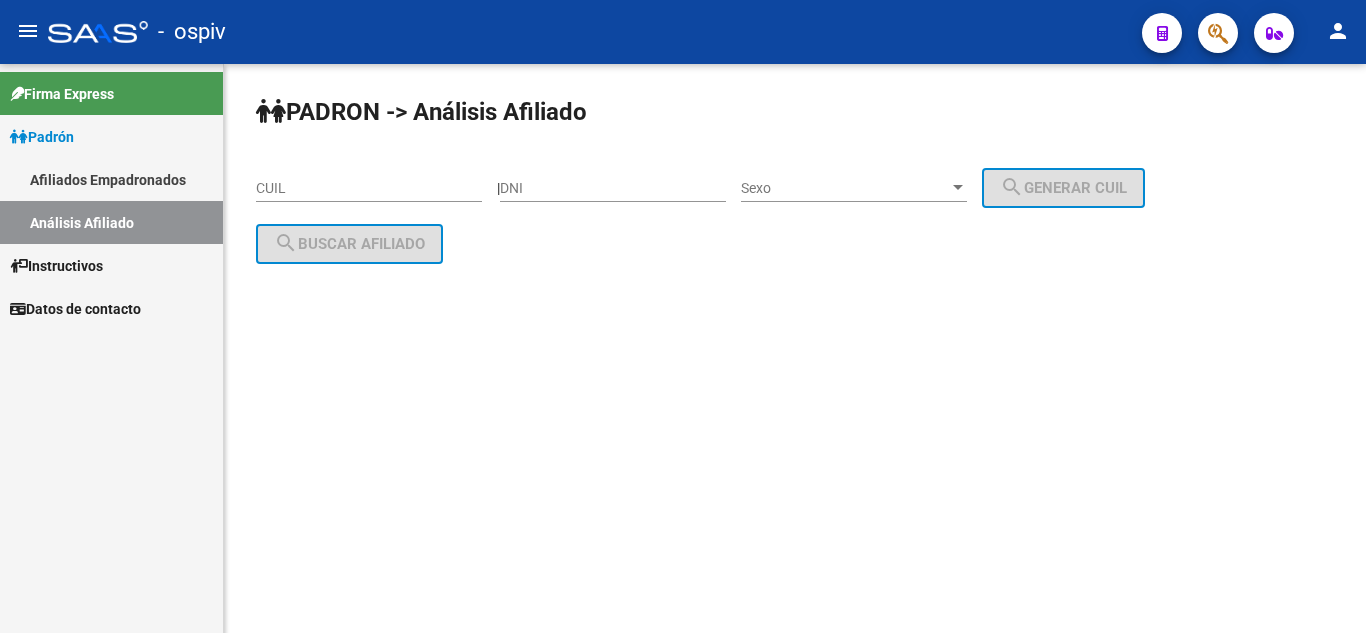 scroll, scrollTop: 0, scrollLeft: 0, axis: both 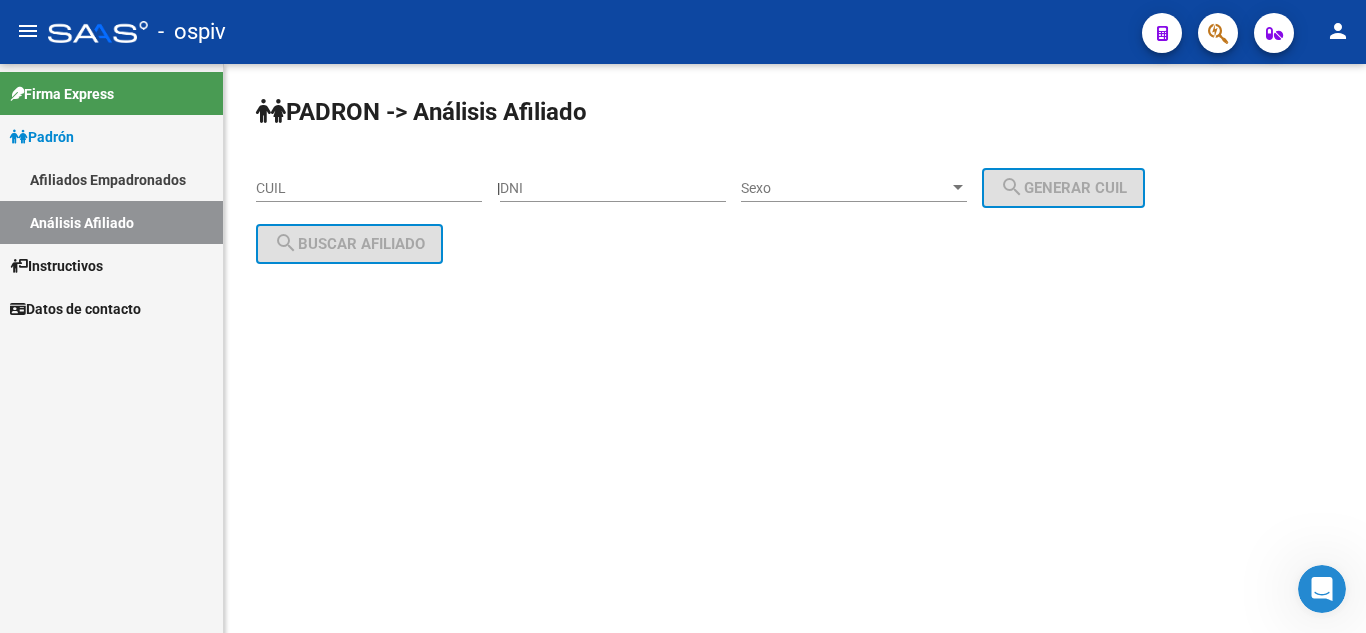click on "CUIL" at bounding box center (369, 188) 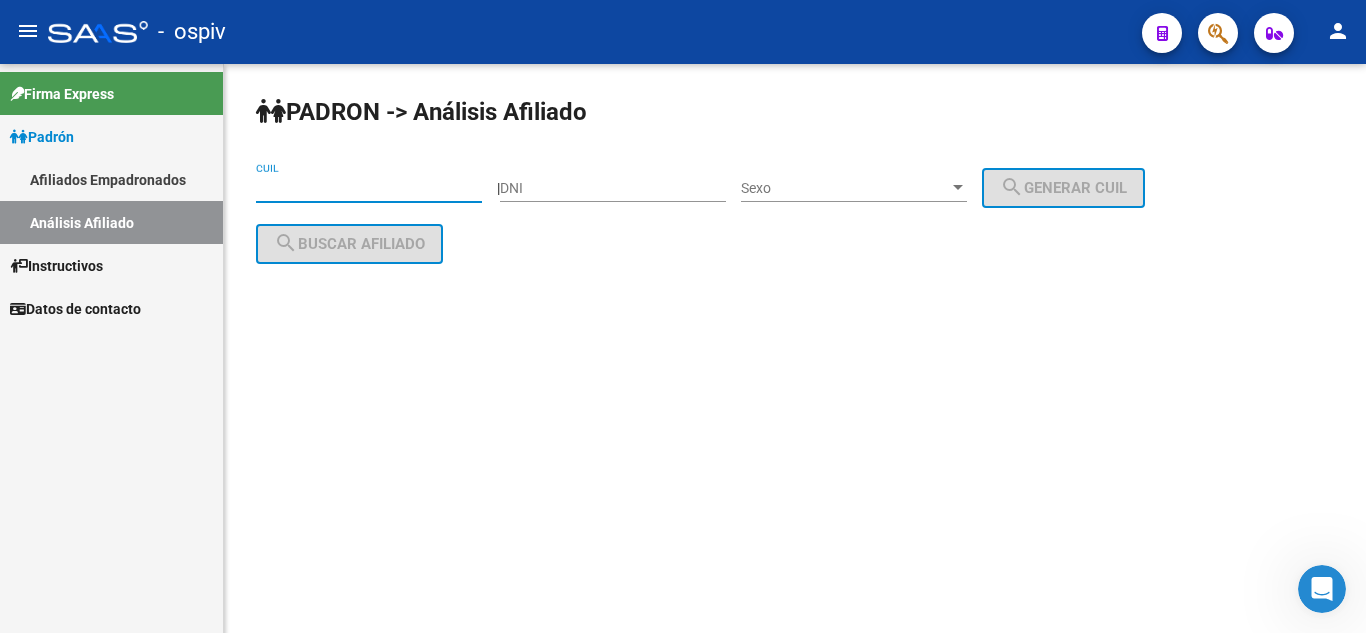click on "CUIL" at bounding box center (369, 188) 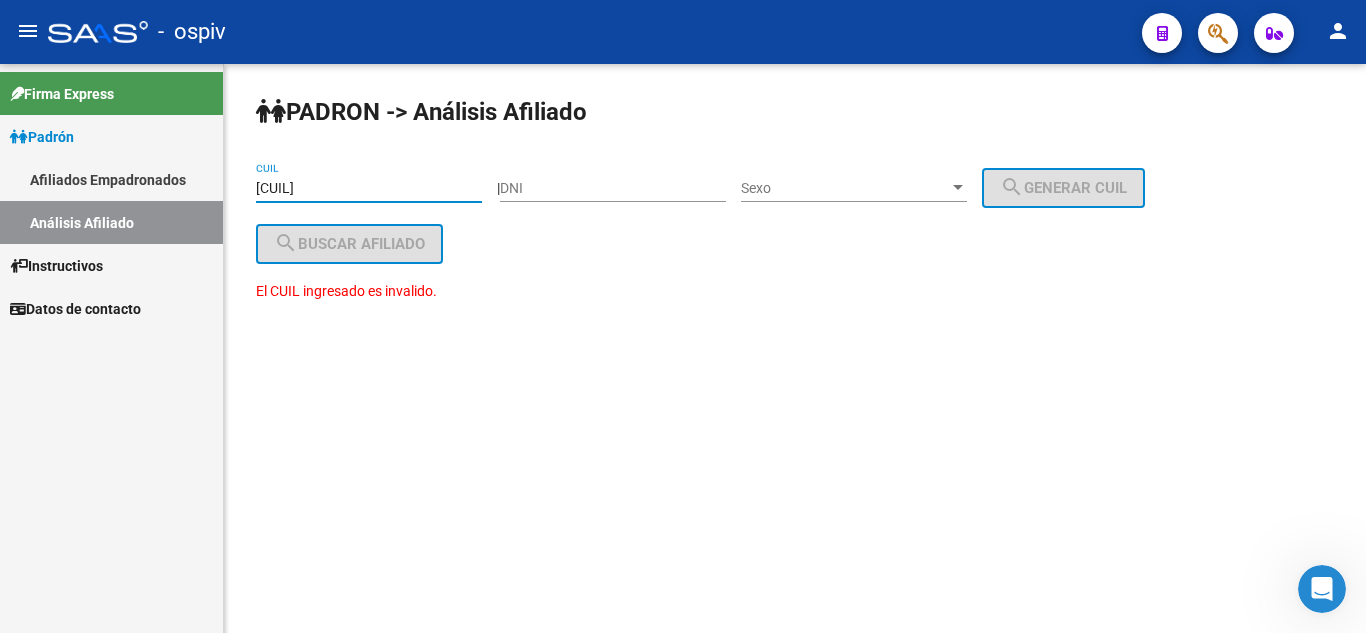 click on "DNI" at bounding box center [613, 188] 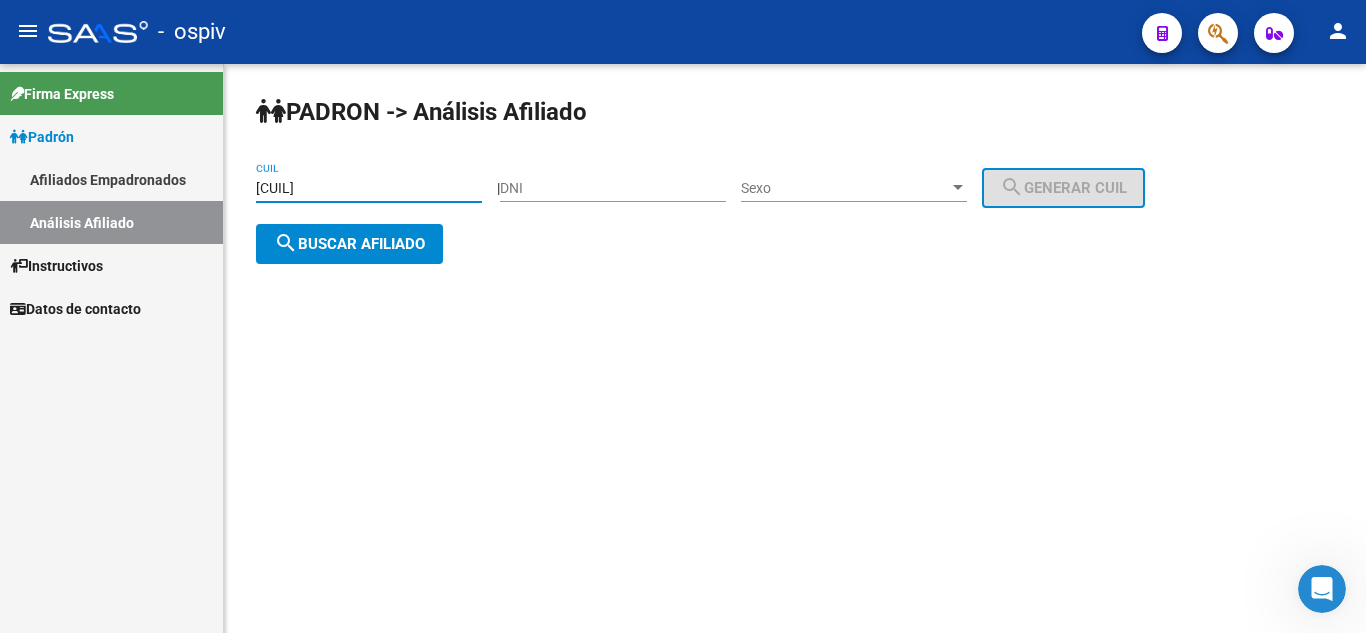 type on "[CUIL]" 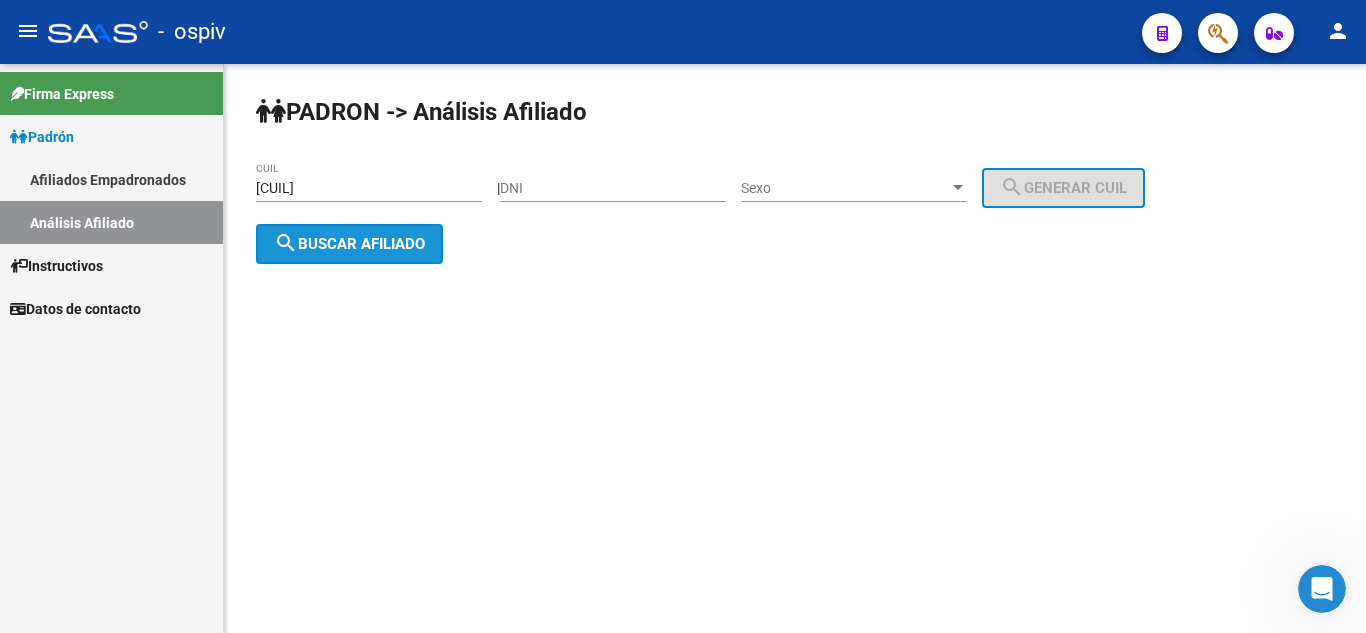 click on "search  Buscar afiliado" 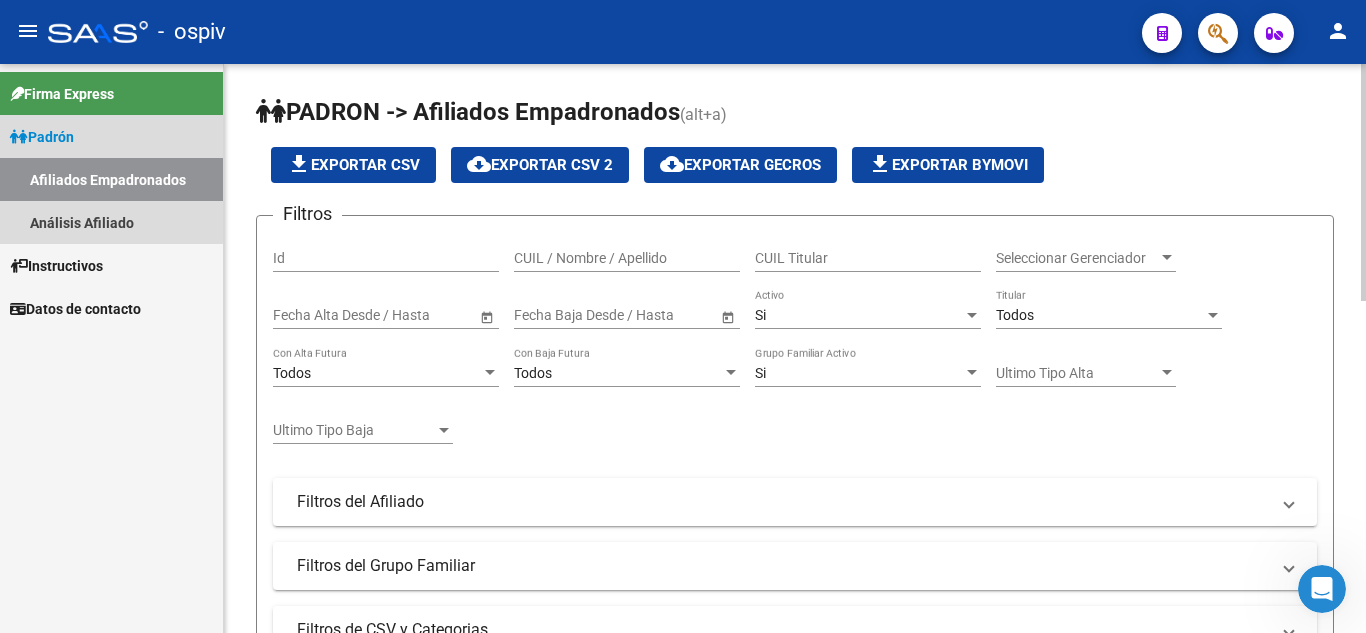 click on "Afiliados Empadronados" at bounding box center [111, 179] 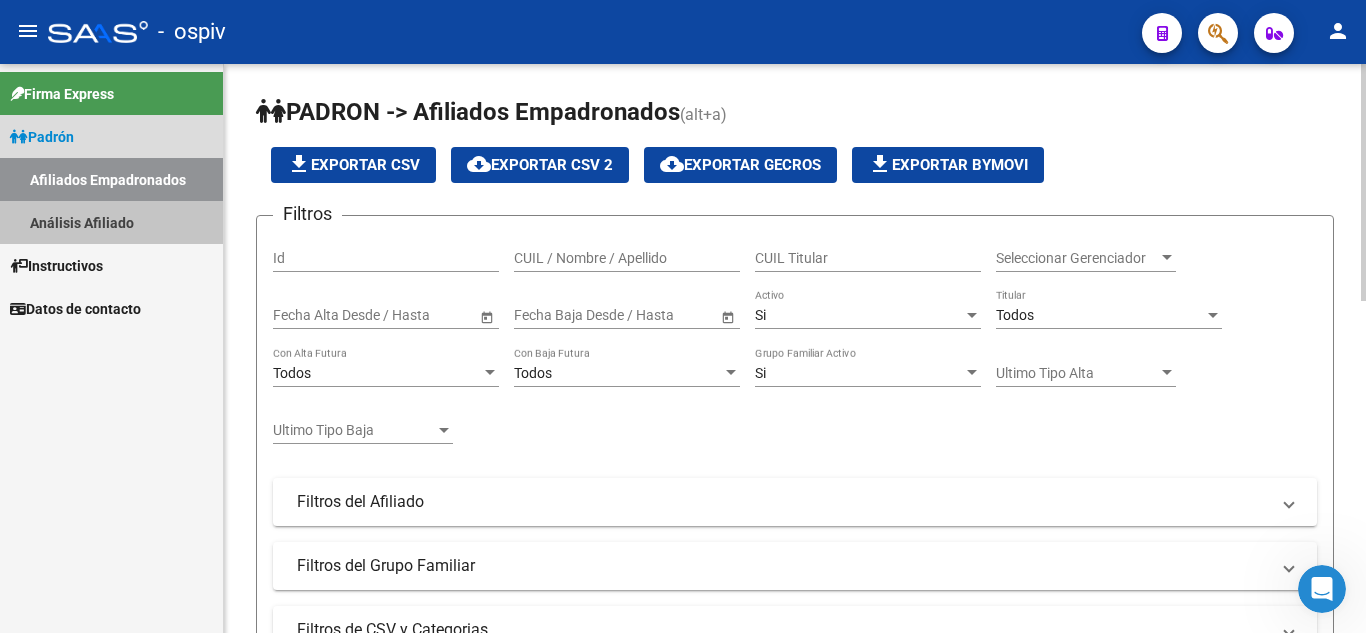 click on "Análisis Afiliado" at bounding box center [111, 222] 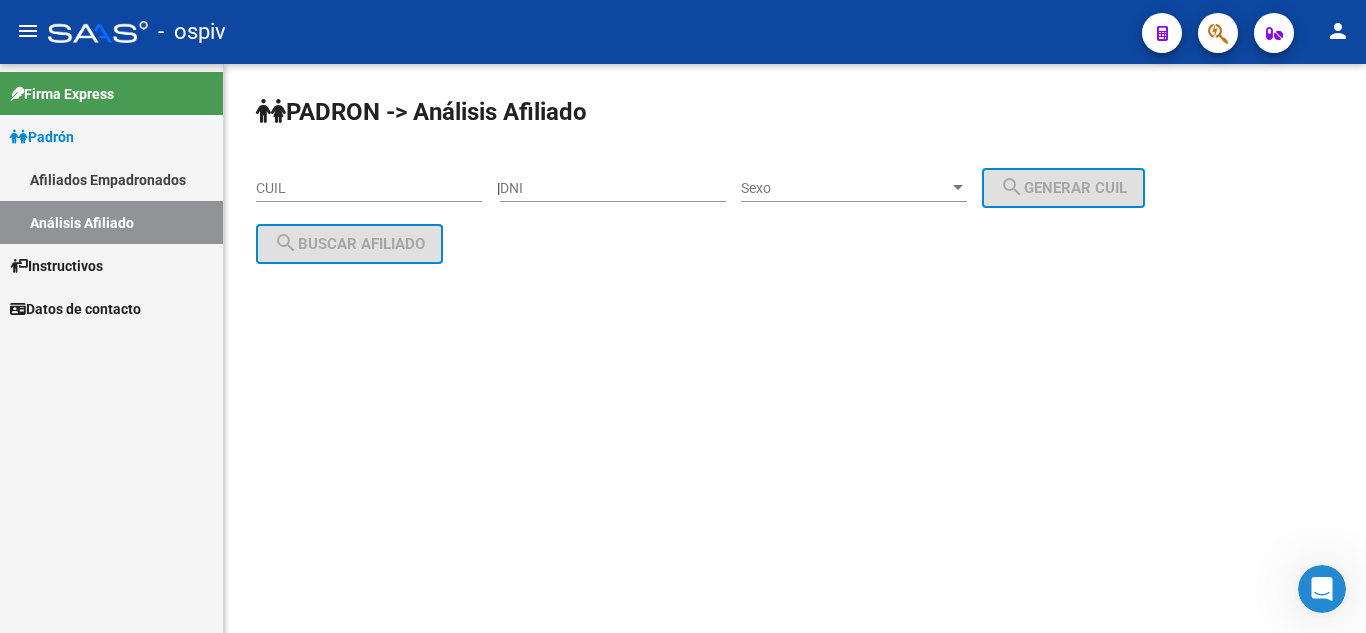 click on "CUIL" at bounding box center [369, 188] 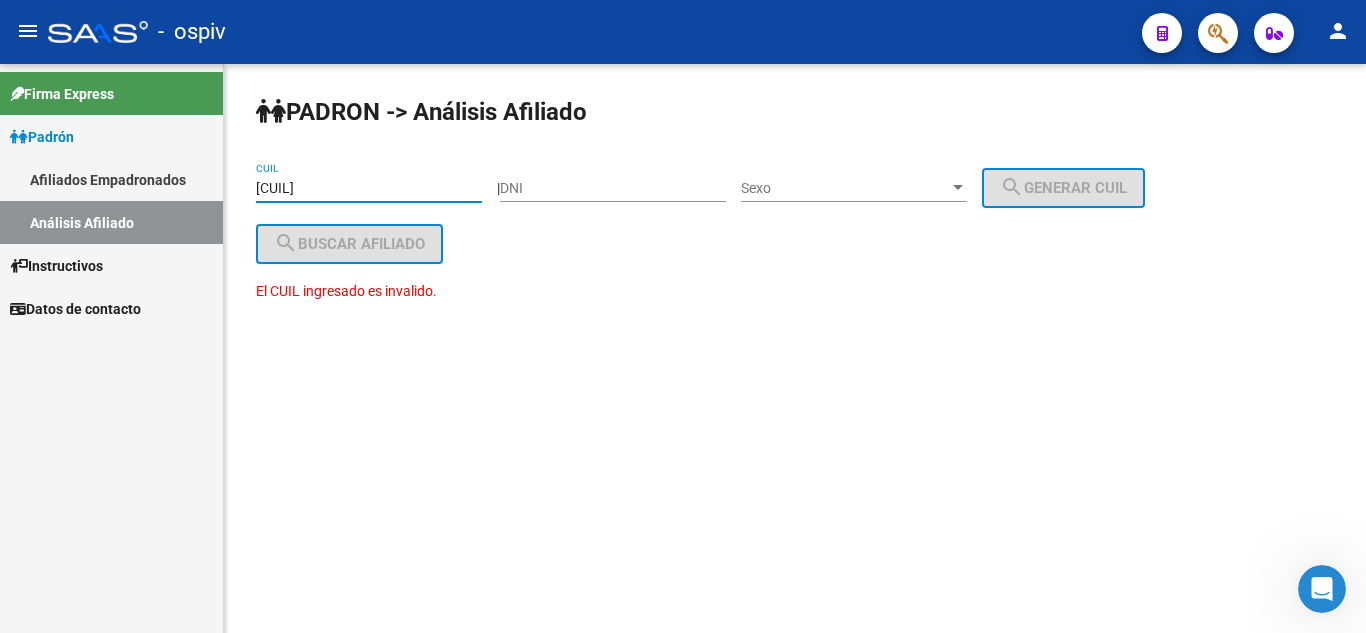 click on "[CUIL]" at bounding box center [369, 188] 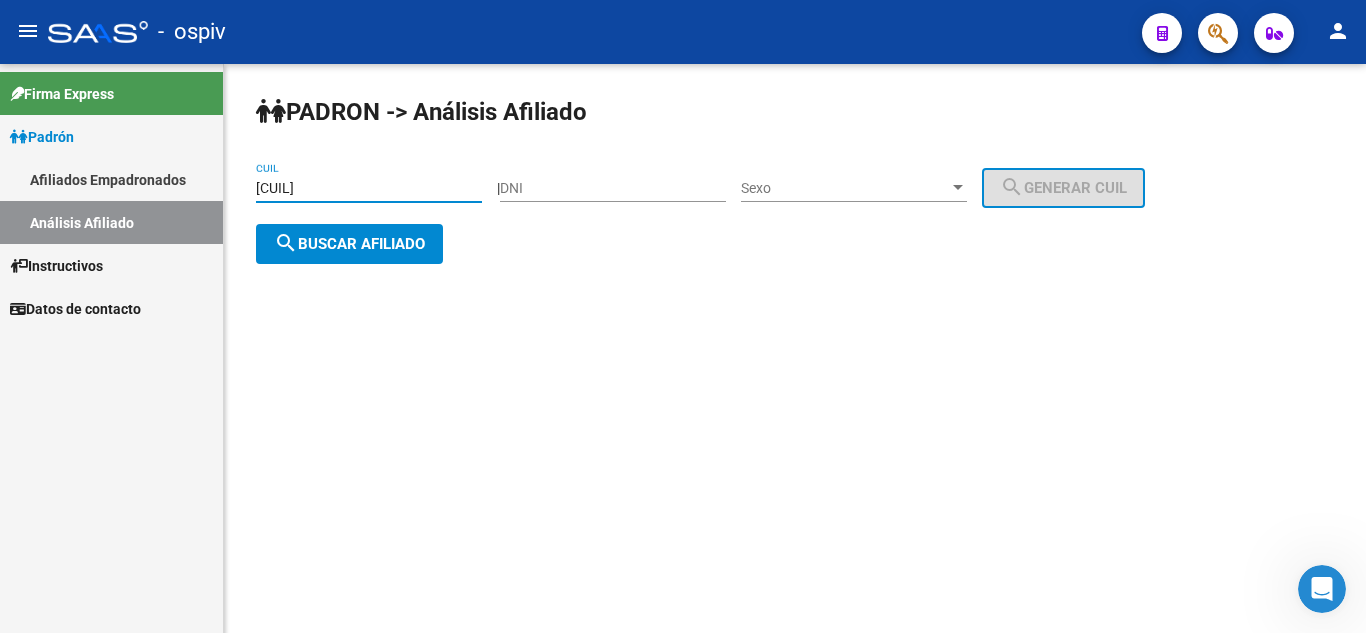 type on "[CUIL]" 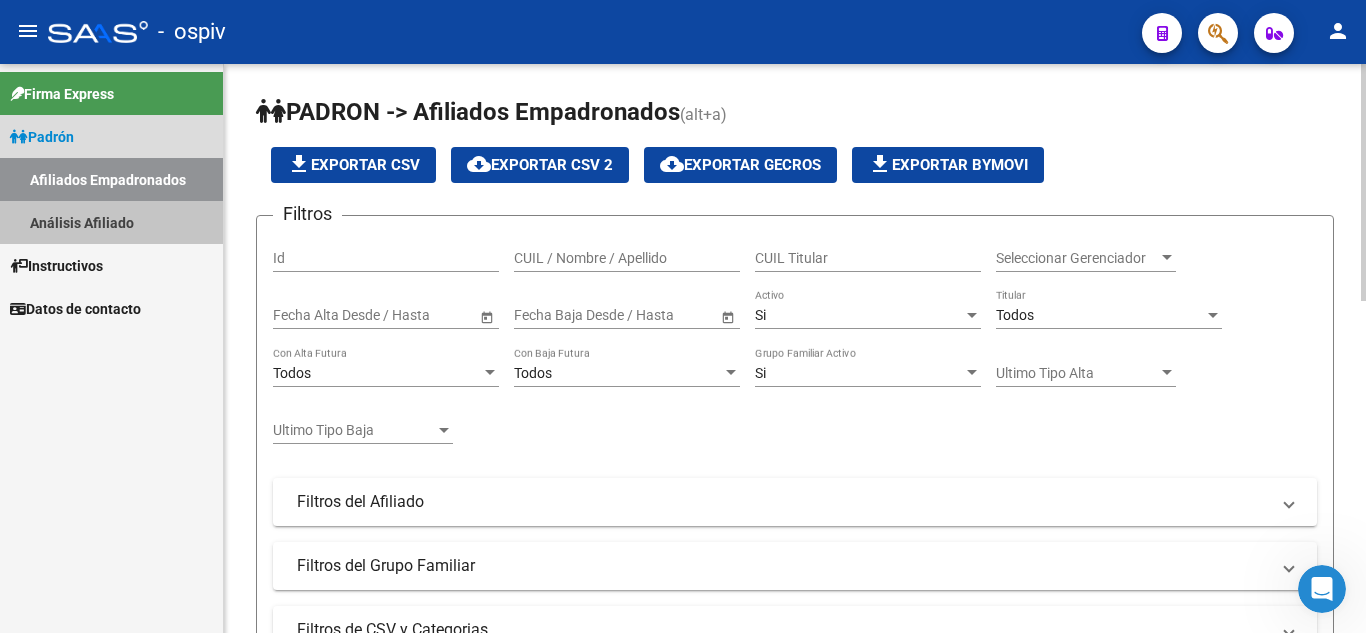 click on "Análisis Afiliado" at bounding box center (111, 222) 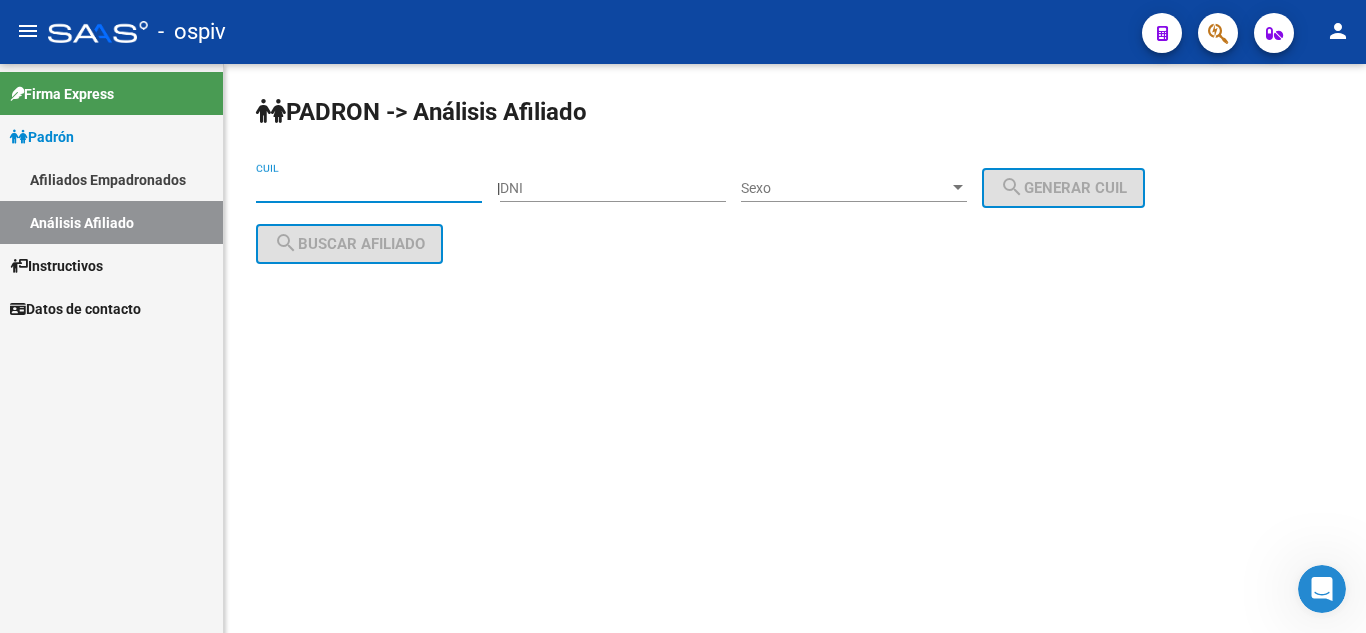 click on "CUIL" at bounding box center (369, 188) 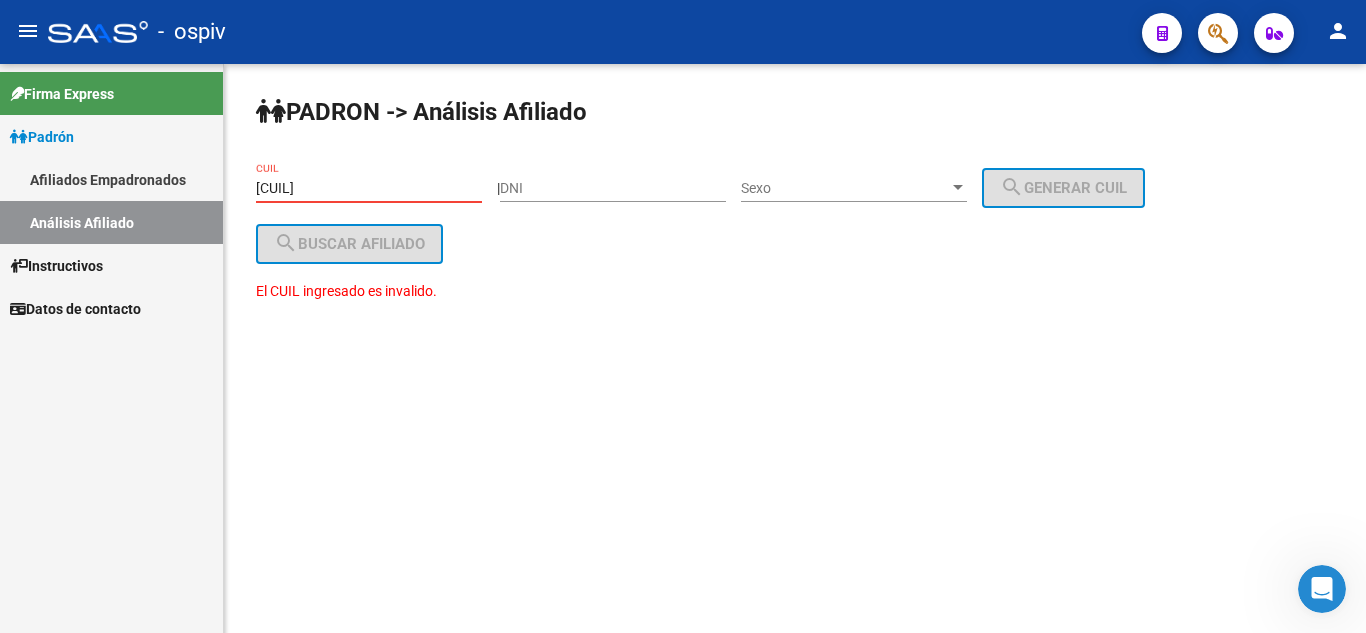 drag, startPoint x: 262, startPoint y: 185, endPoint x: 428, endPoint y: 190, distance: 166.07529 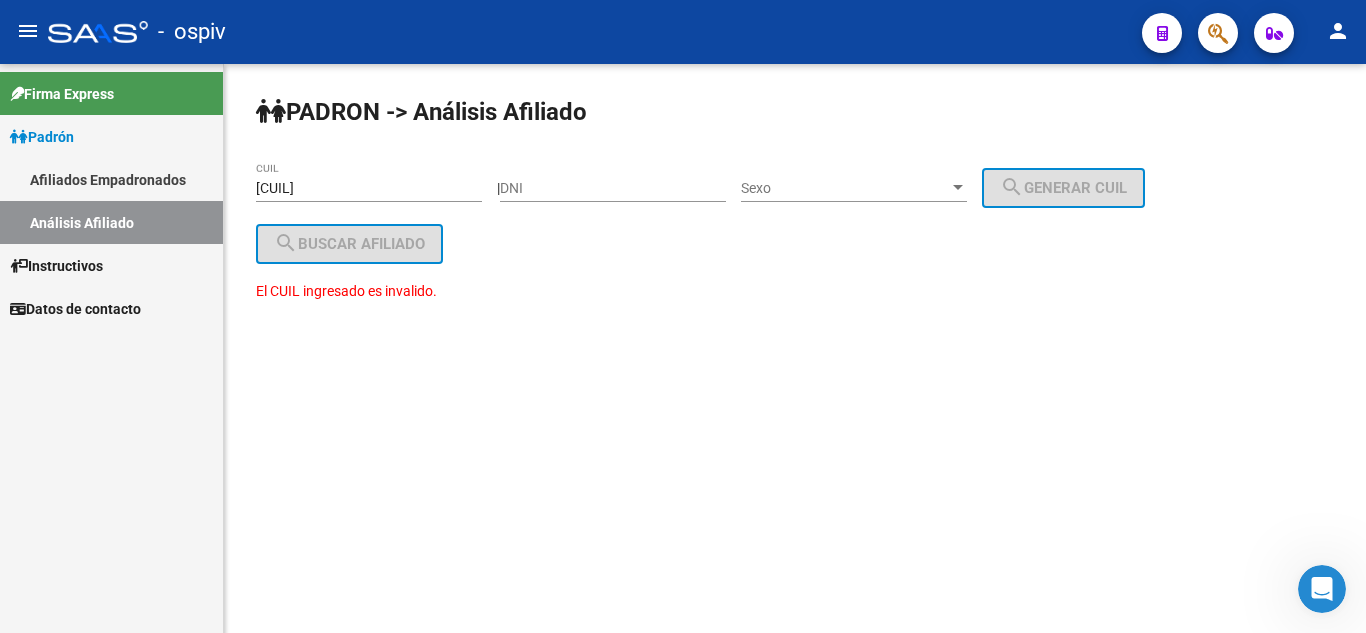 click on "[CUIL]" at bounding box center [369, 188] 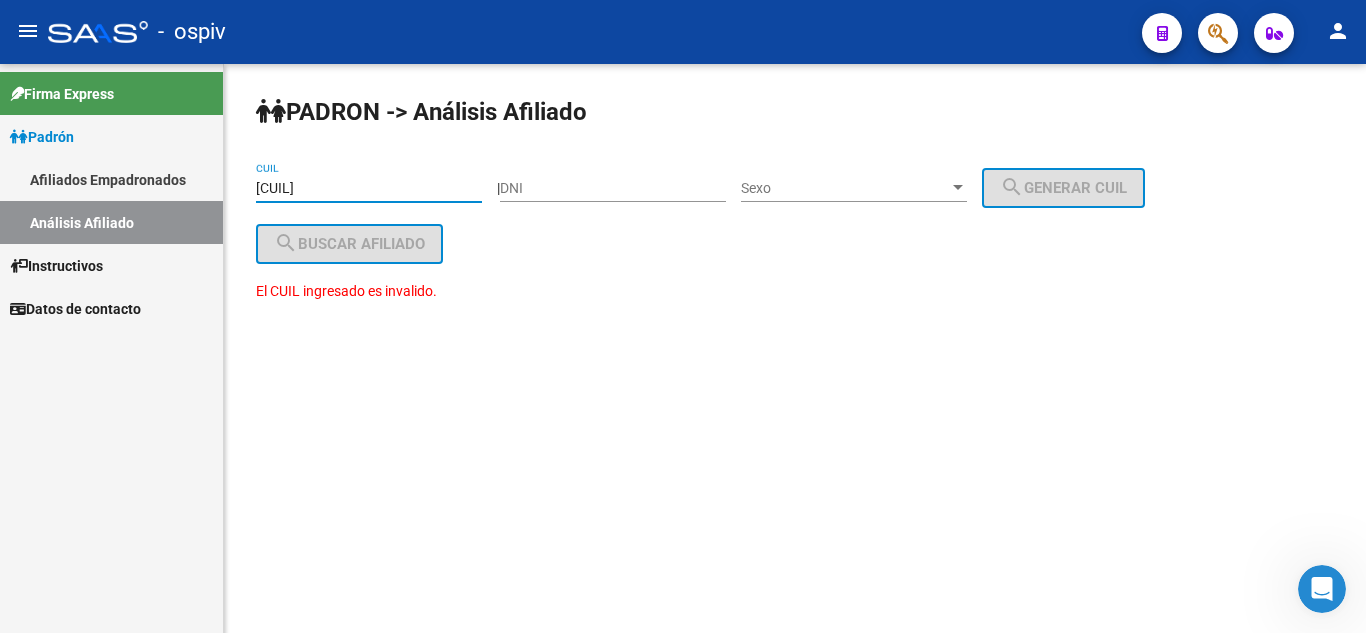 click on "[CUIL]" at bounding box center (369, 188) 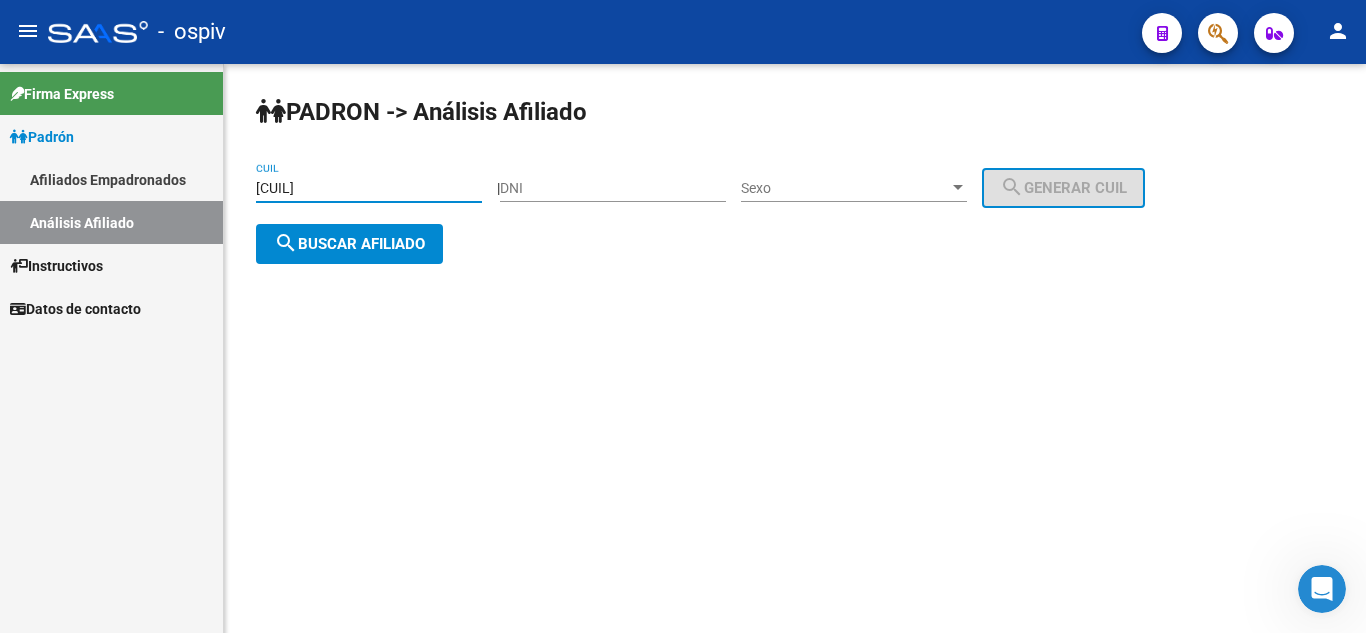 type on "[CUIL]" 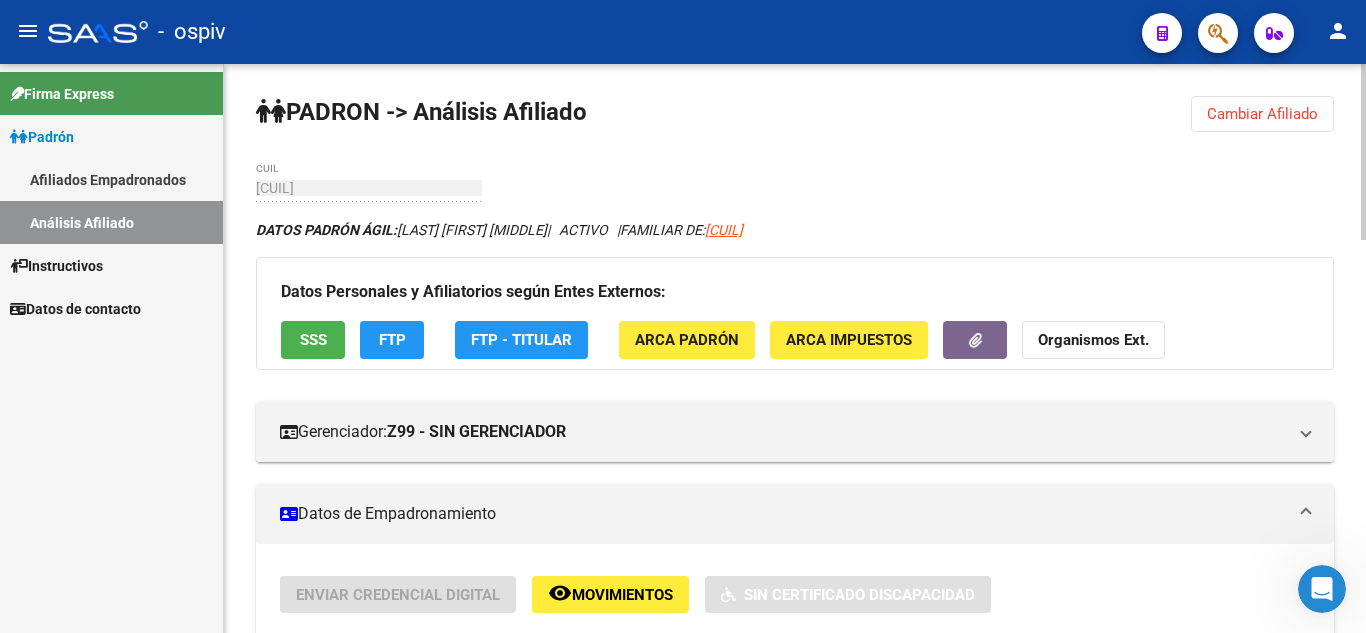 click on "Análisis Afiliado" at bounding box center [111, 222] 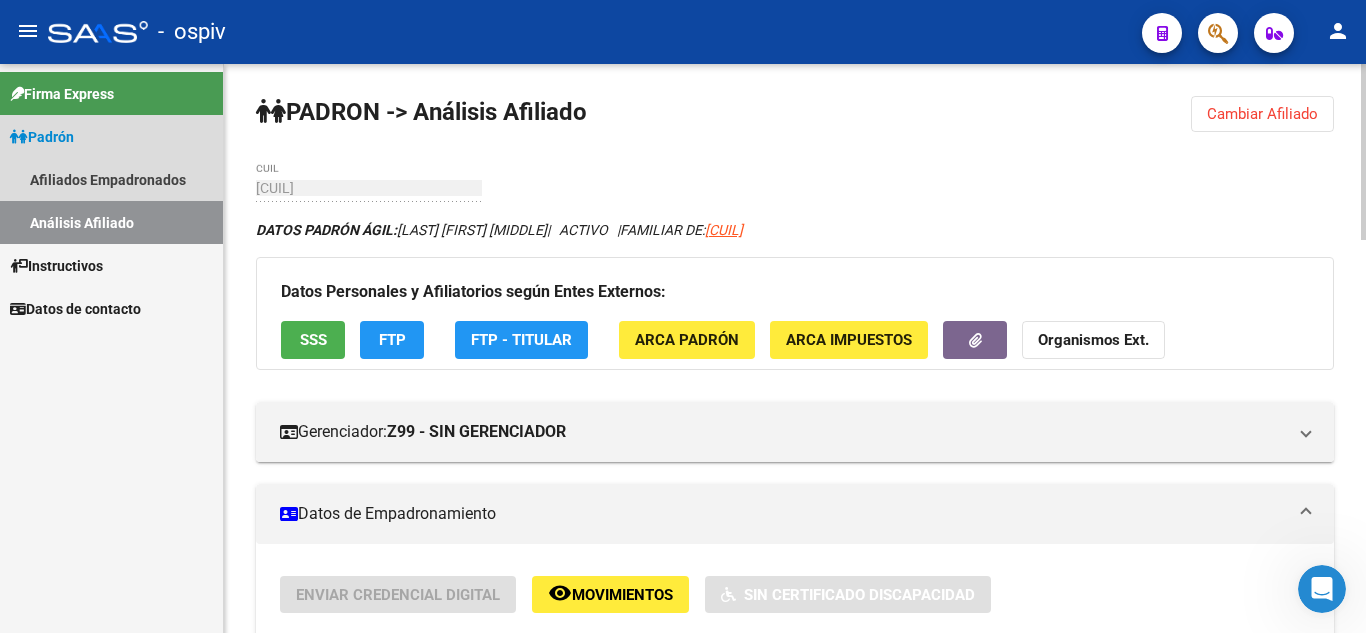 click on "Análisis Afiliado" at bounding box center [111, 222] 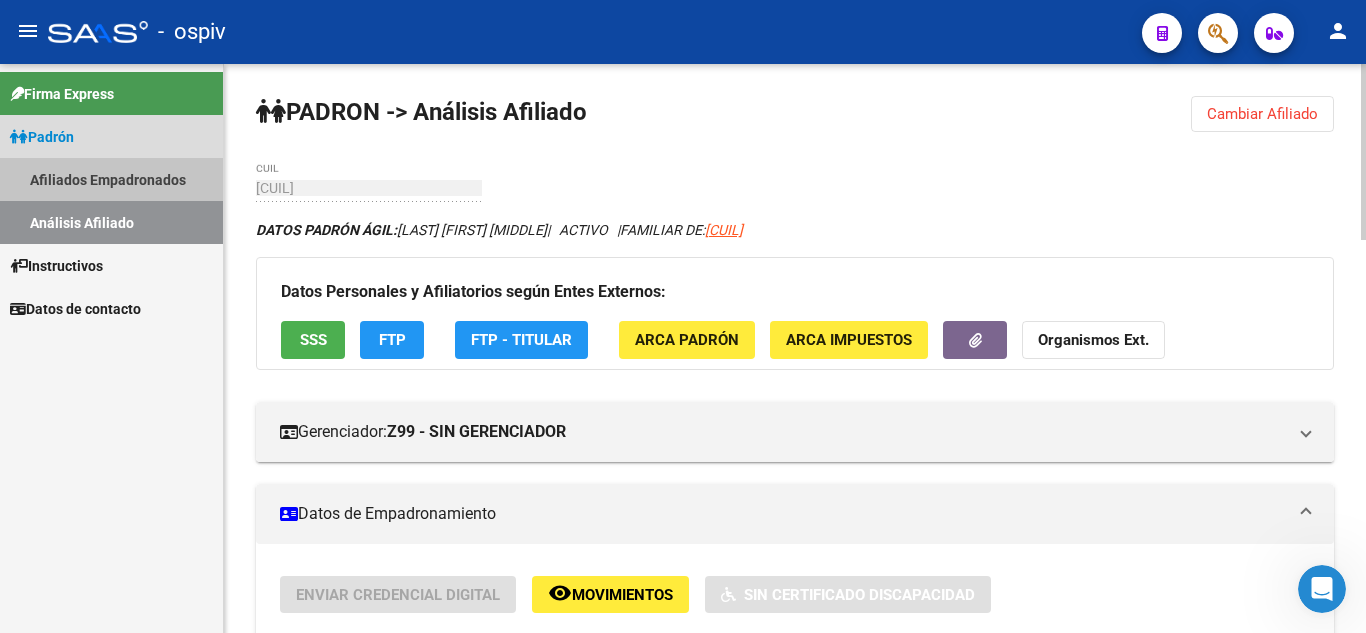 click on "Afiliados Empadronados" at bounding box center (111, 179) 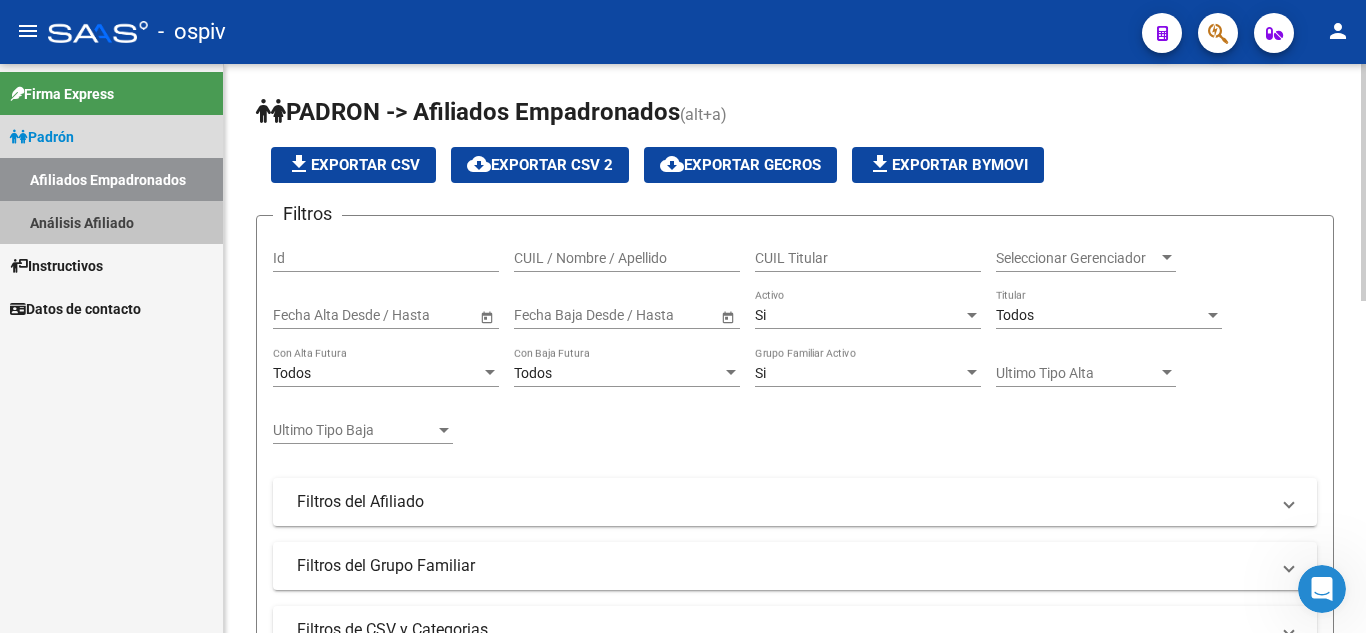 click on "Análisis Afiliado" at bounding box center (111, 222) 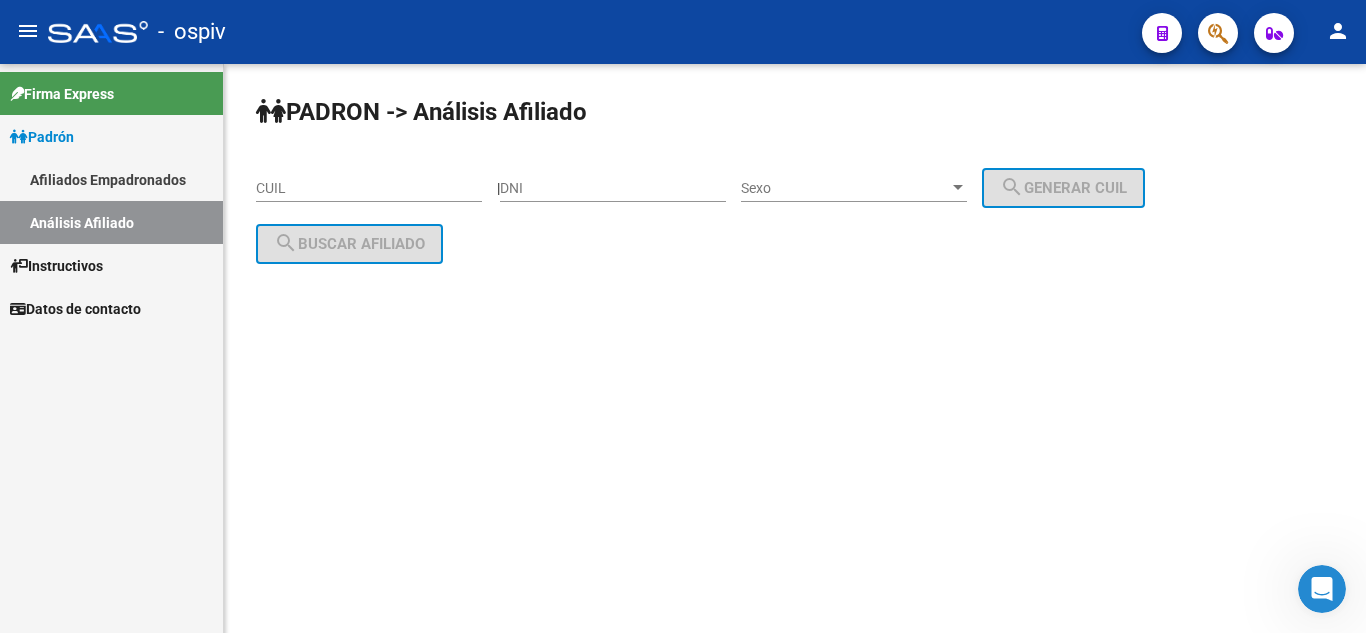 click on "CUIL" at bounding box center (369, 188) 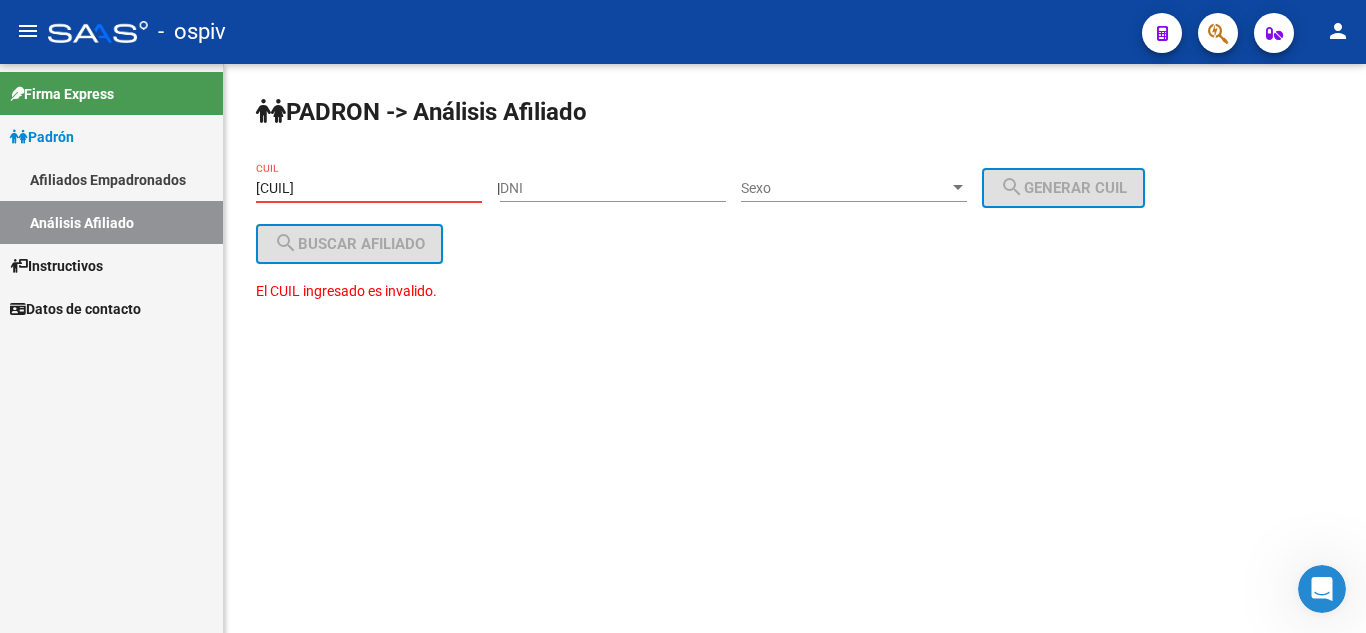 click on "[CUIL]" at bounding box center (369, 188) 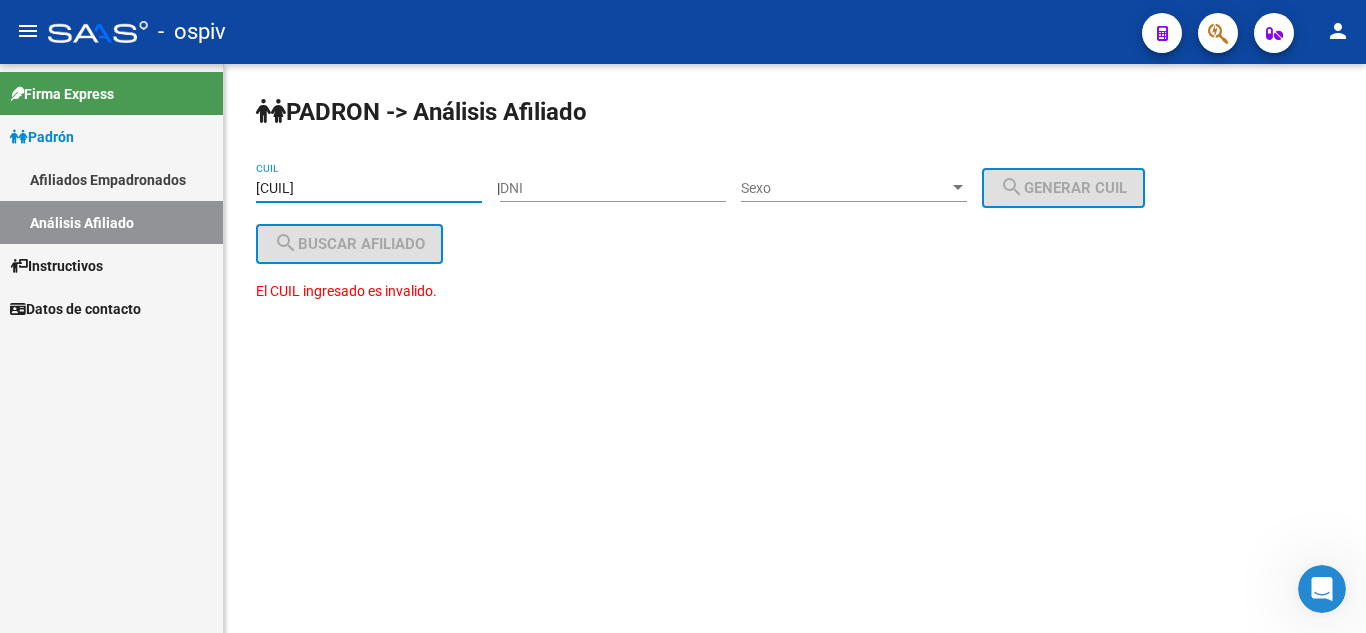 click on "[CUIL]" at bounding box center [369, 188] 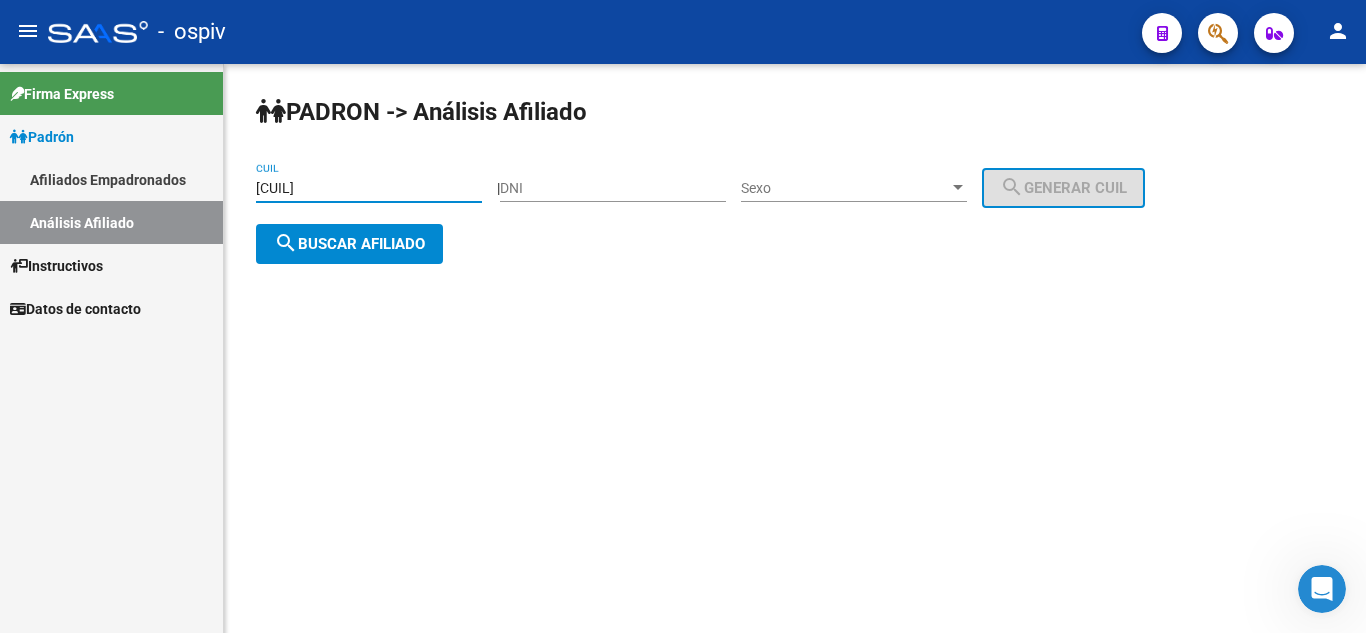 type on "[CUIL]" 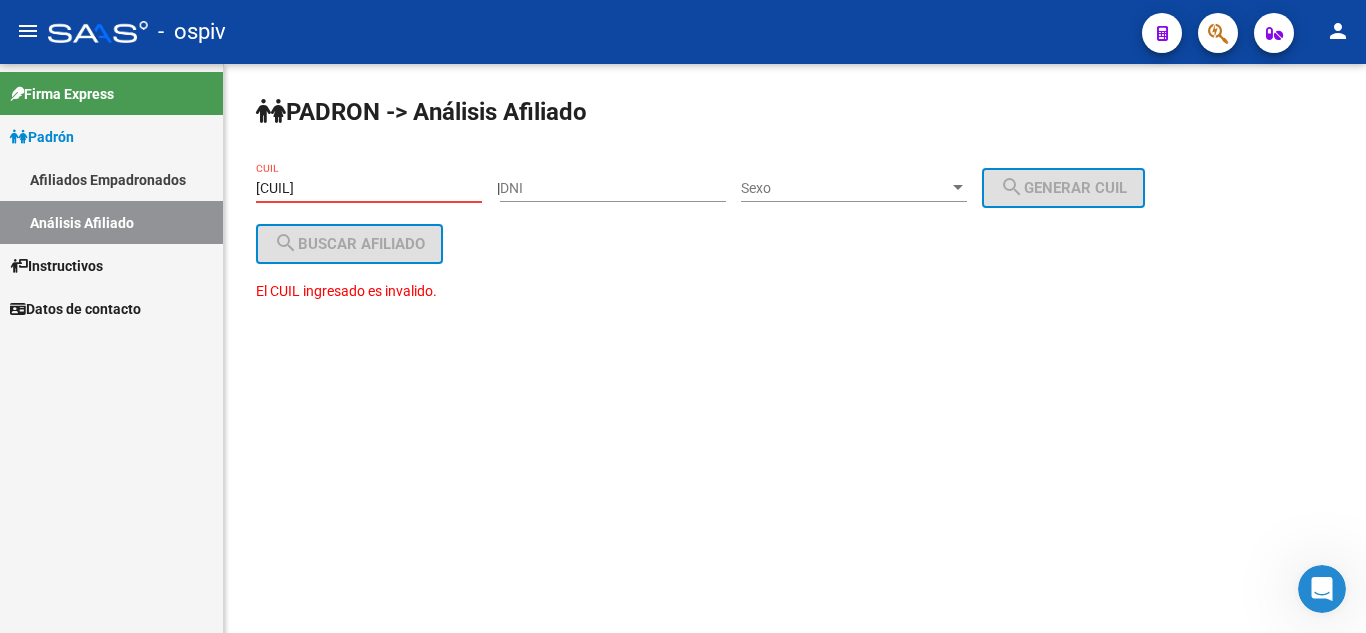 drag, startPoint x: 264, startPoint y: 186, endPoint x: 505, endPoint y: 207, distance: 241.91321 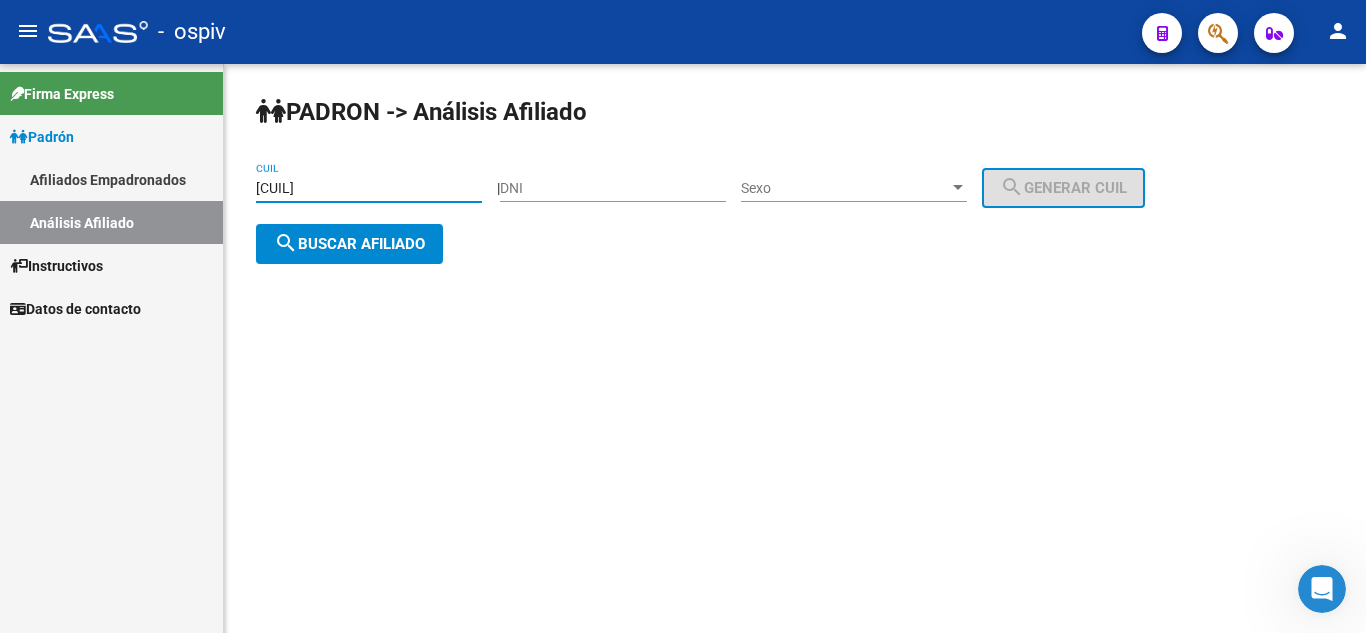 type on "[CUIL]" 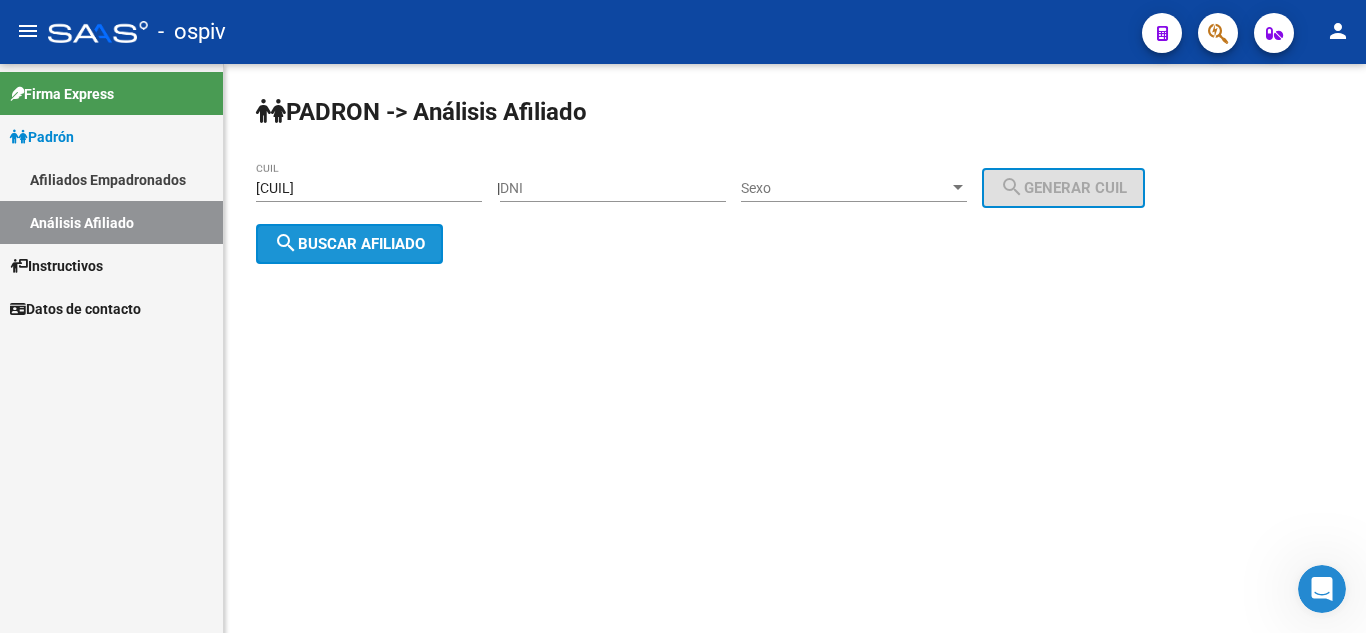click on "search  Buscar afiliado" 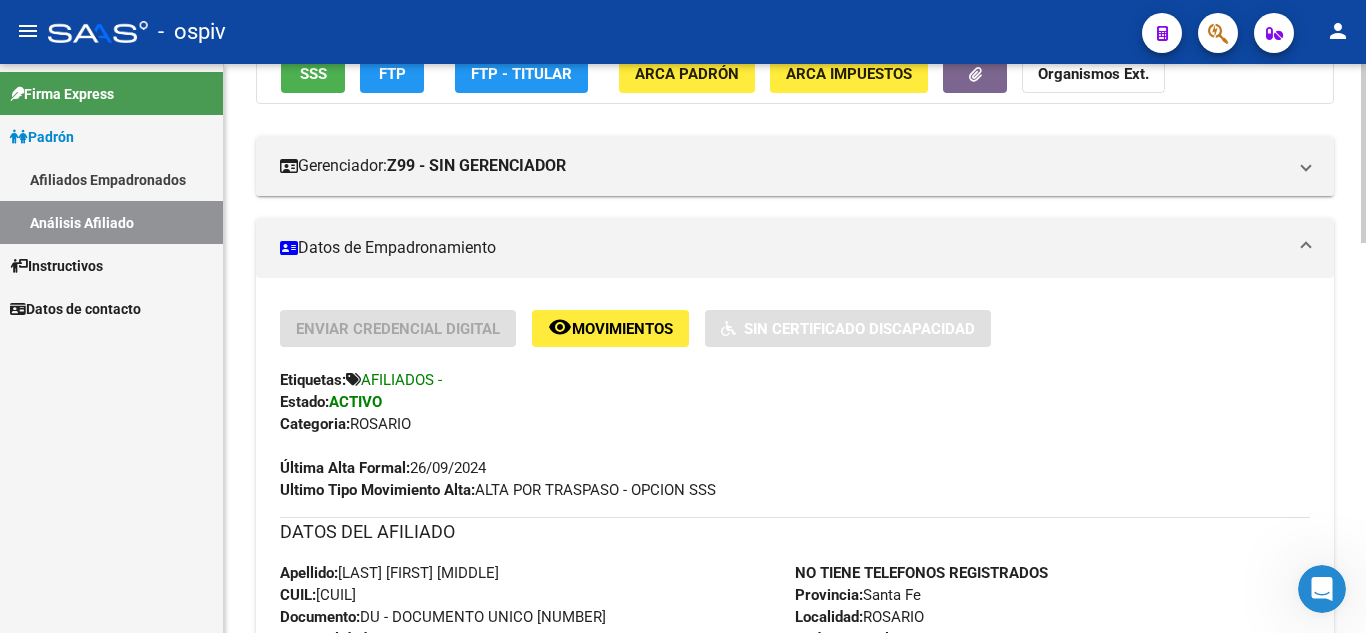 scroll, scrollTop: 300, scrollLeft: 0, axis: vertical 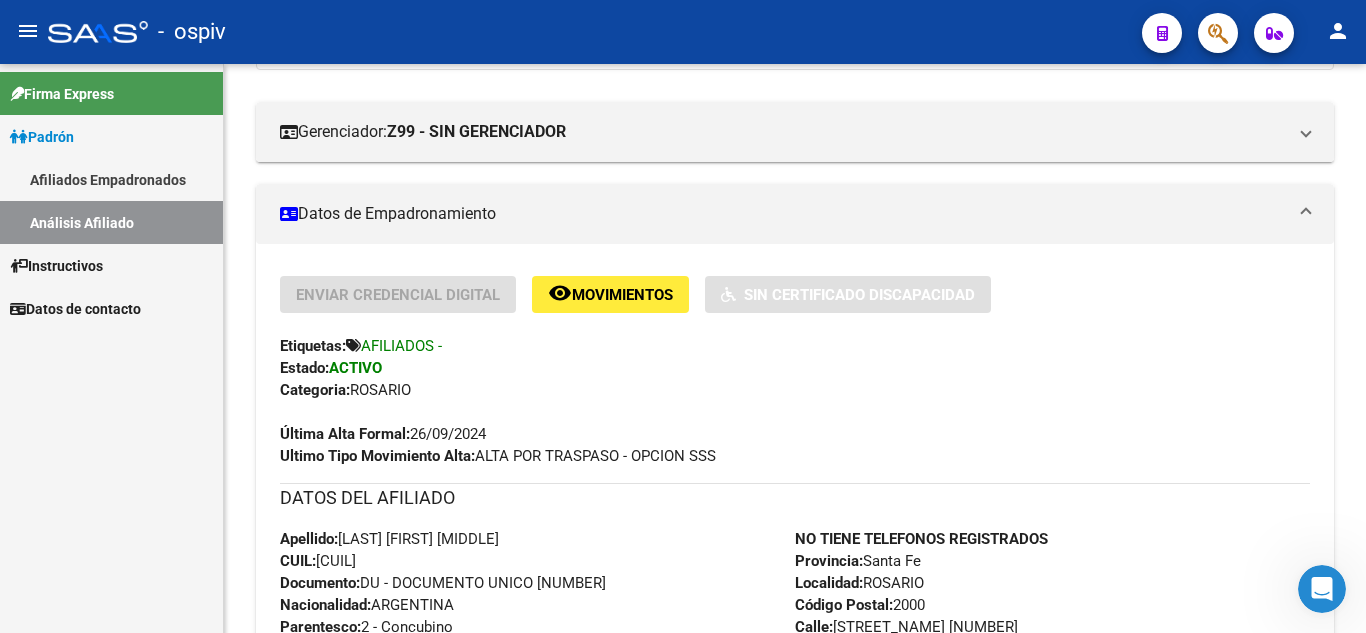 click on "Afiliados Empadronados" at bounding box center [111, 179] 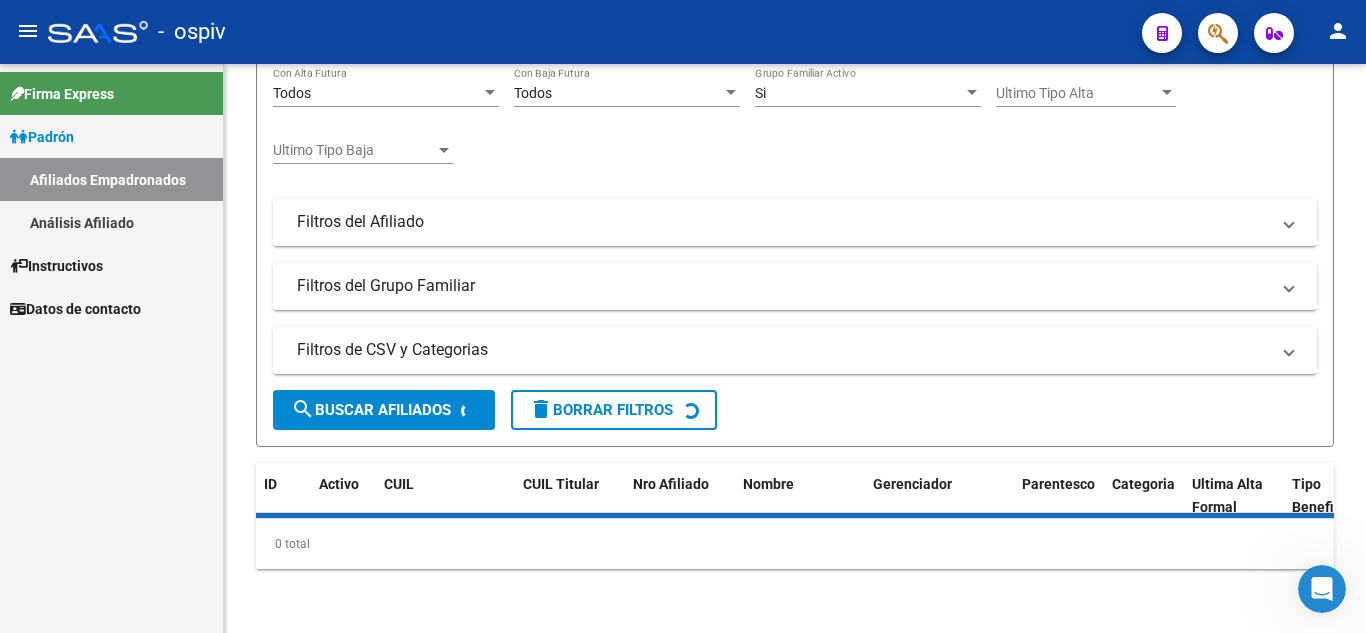 scroll, scrollTop: 280, scrollLeft: 0, axis: vertical 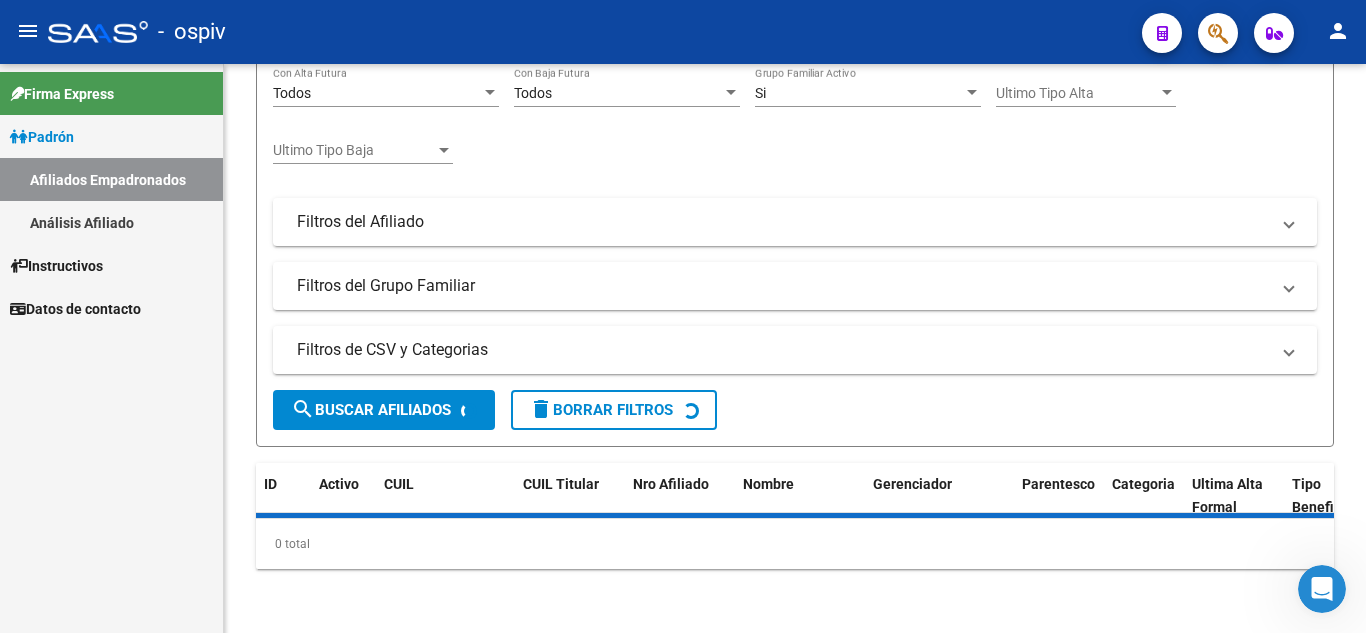 click on "Análisis Afiliado" at bounding box center (111, 222) 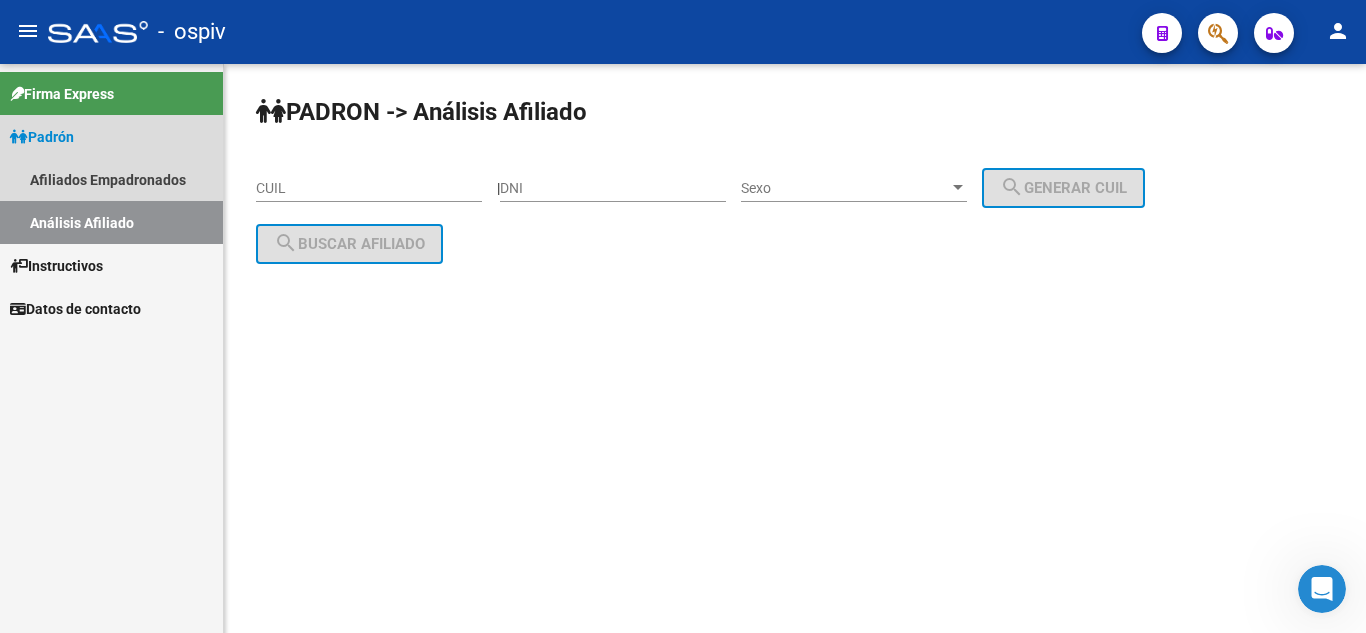 scroll, scrollTop: 0, scrollLeft: 0, axis: both 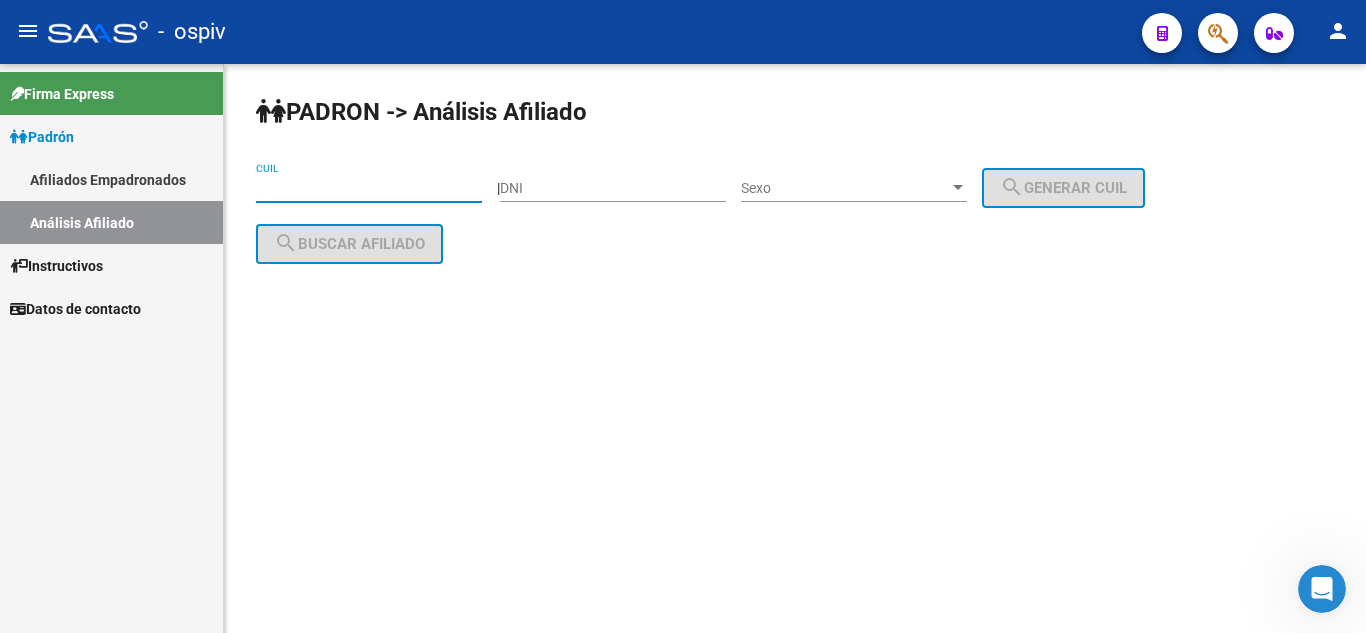 click on "CUIL" at bounding box center (369, 188) 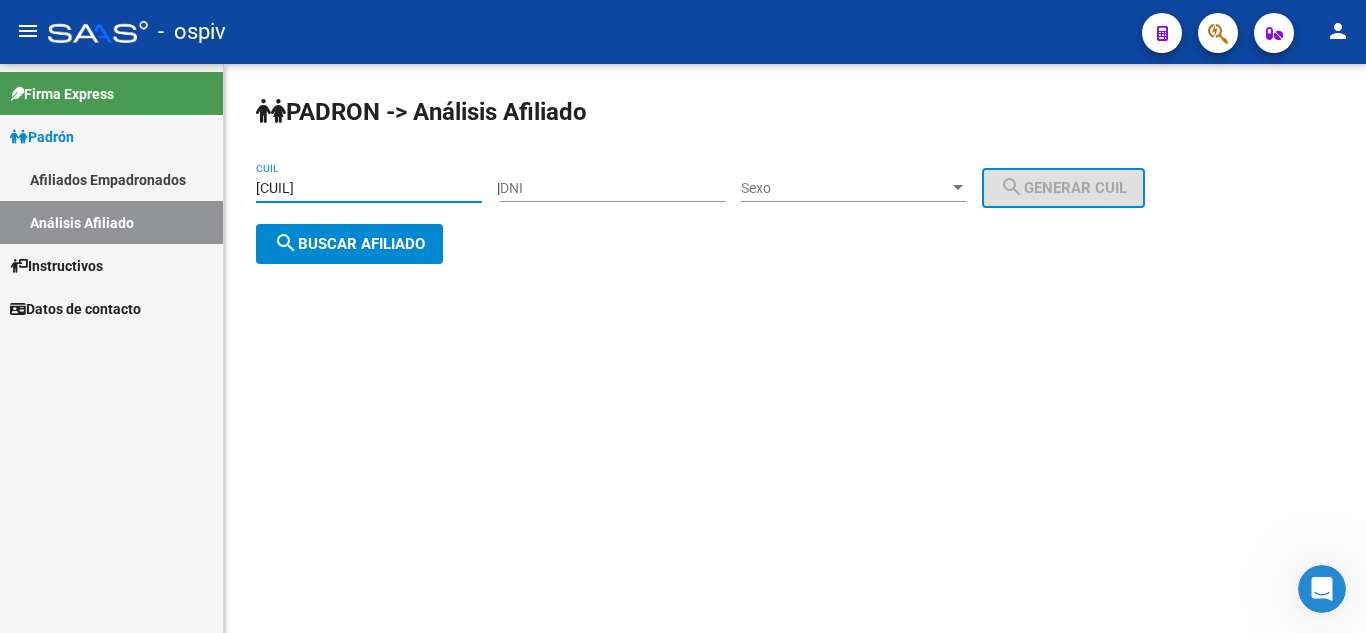 type on "[CUIL]" 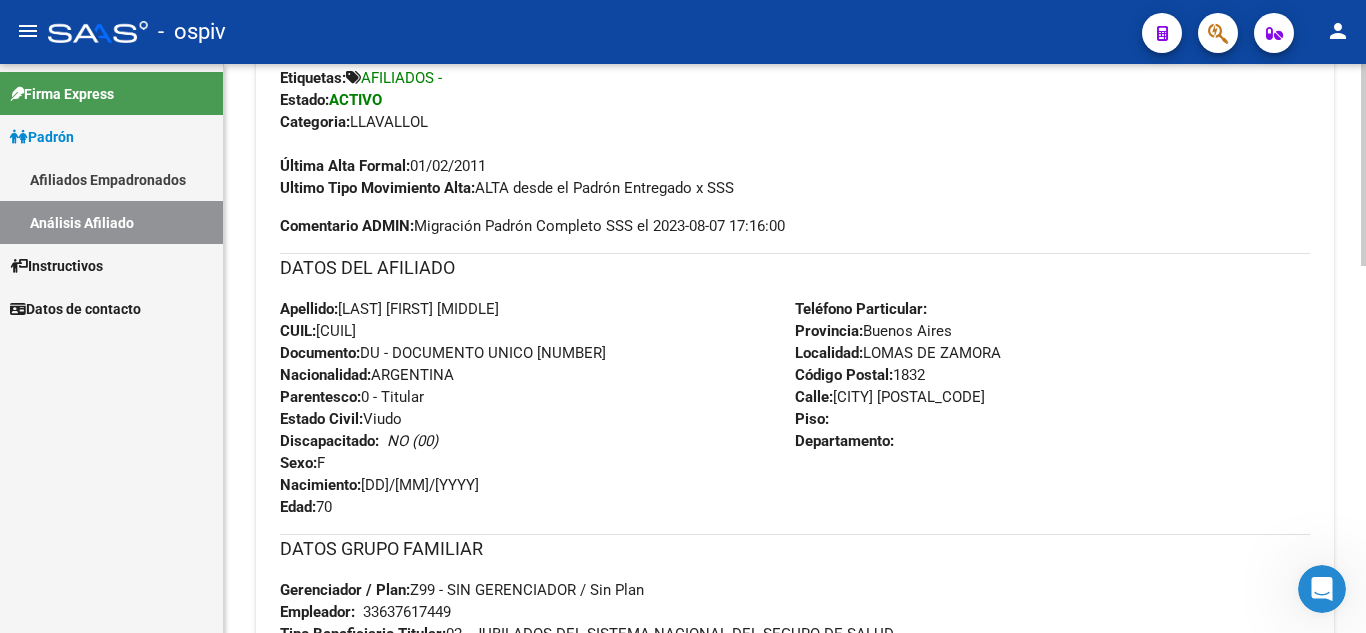 scroll, scrollTop: 600, scrollLeft: 0, axis: vertical 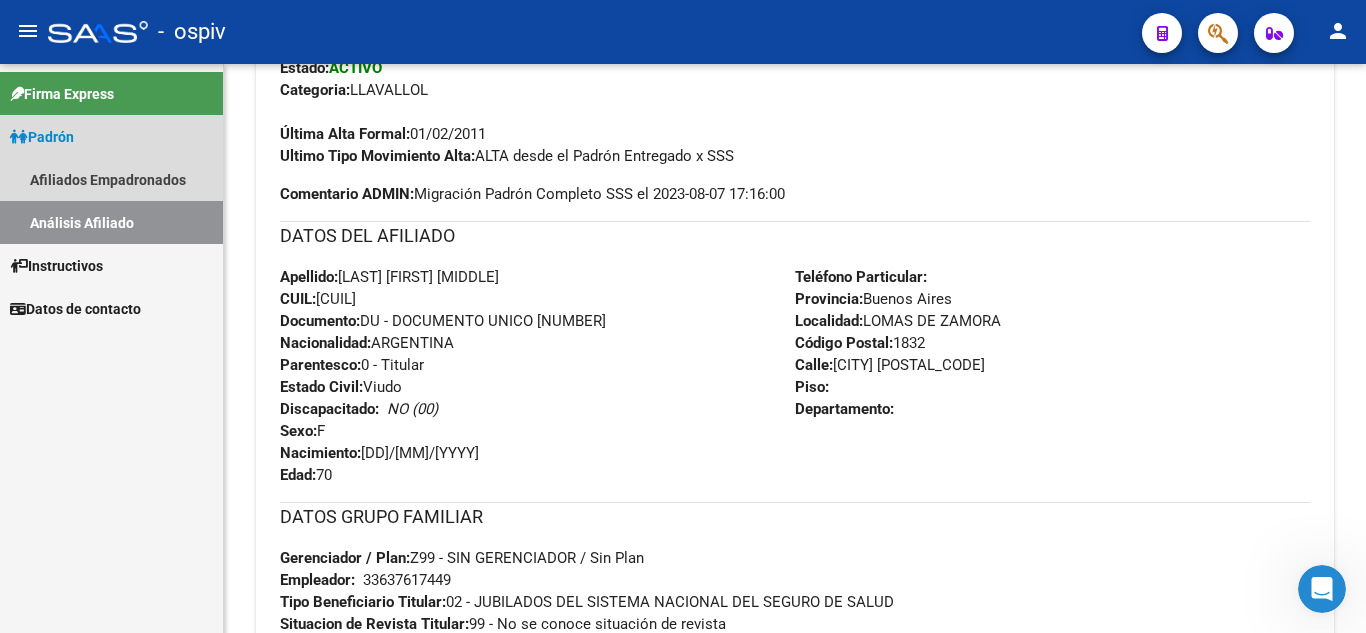 click on "Análisis Afiliado" at bounding box center [111, 222] 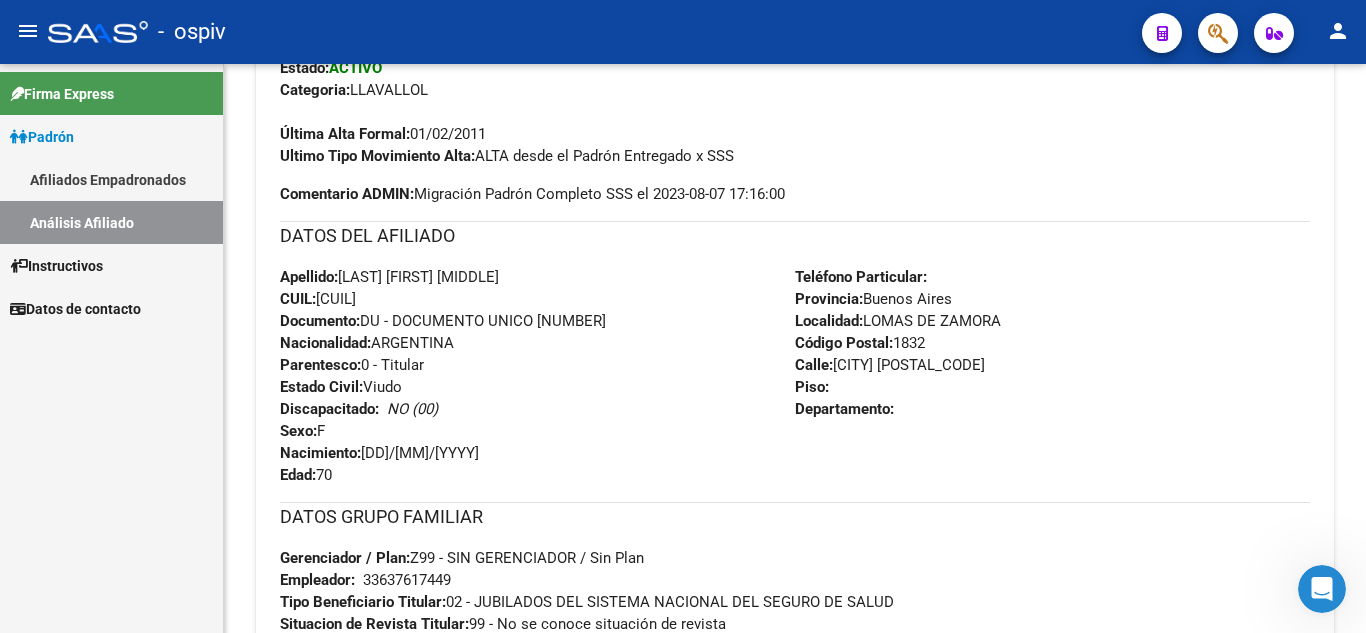 click on "Afiliados Empadronados" at bounding box center (111, 179) 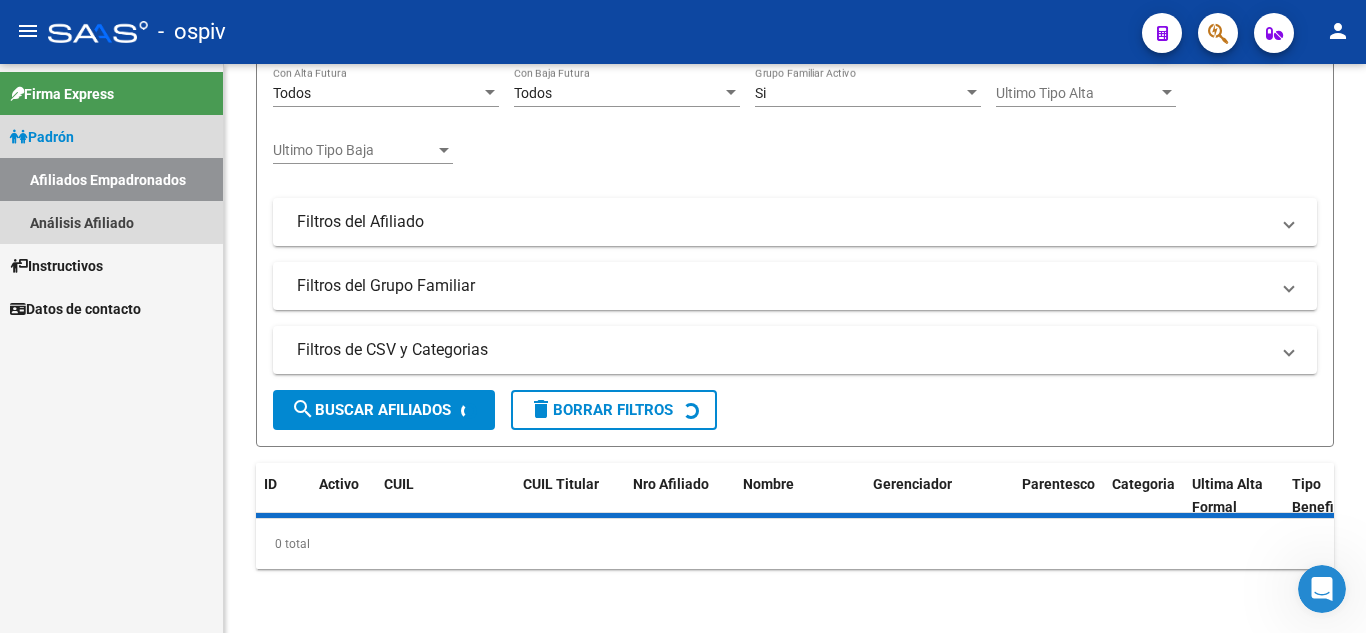 scroll, scrollTop: 280, scrollLeft: 0, axis: vertical 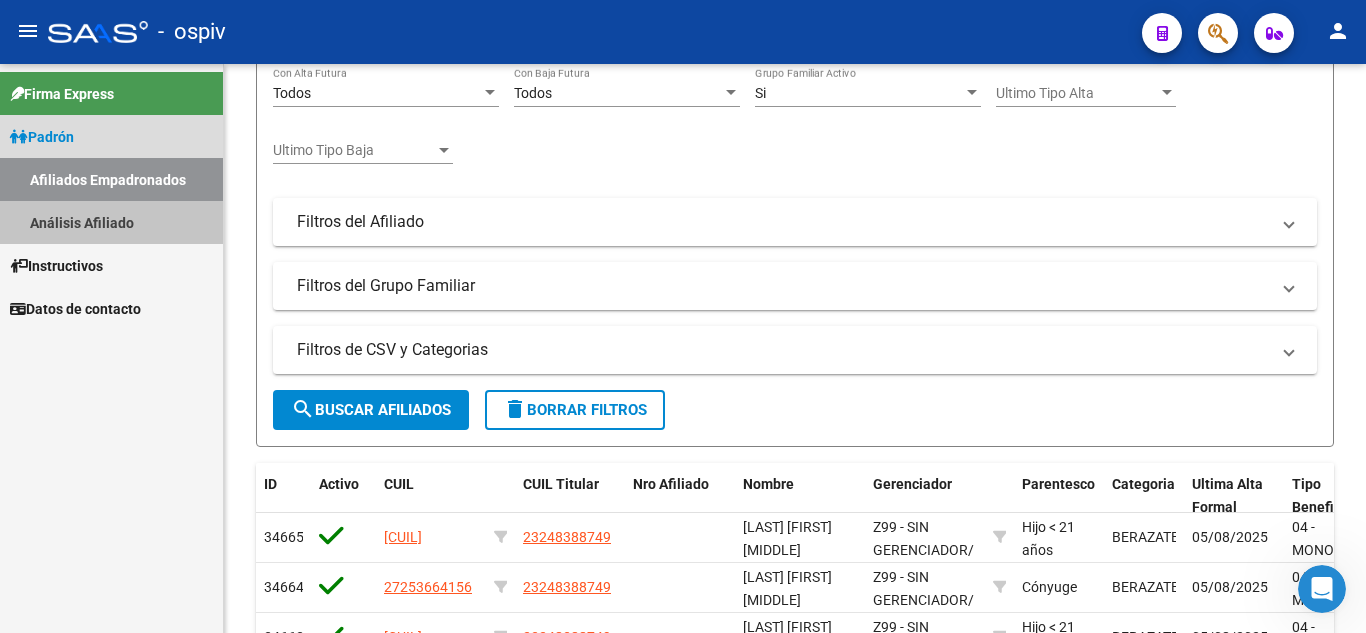 click on "Análisis Afiliado" at bounding box center [111, 222] 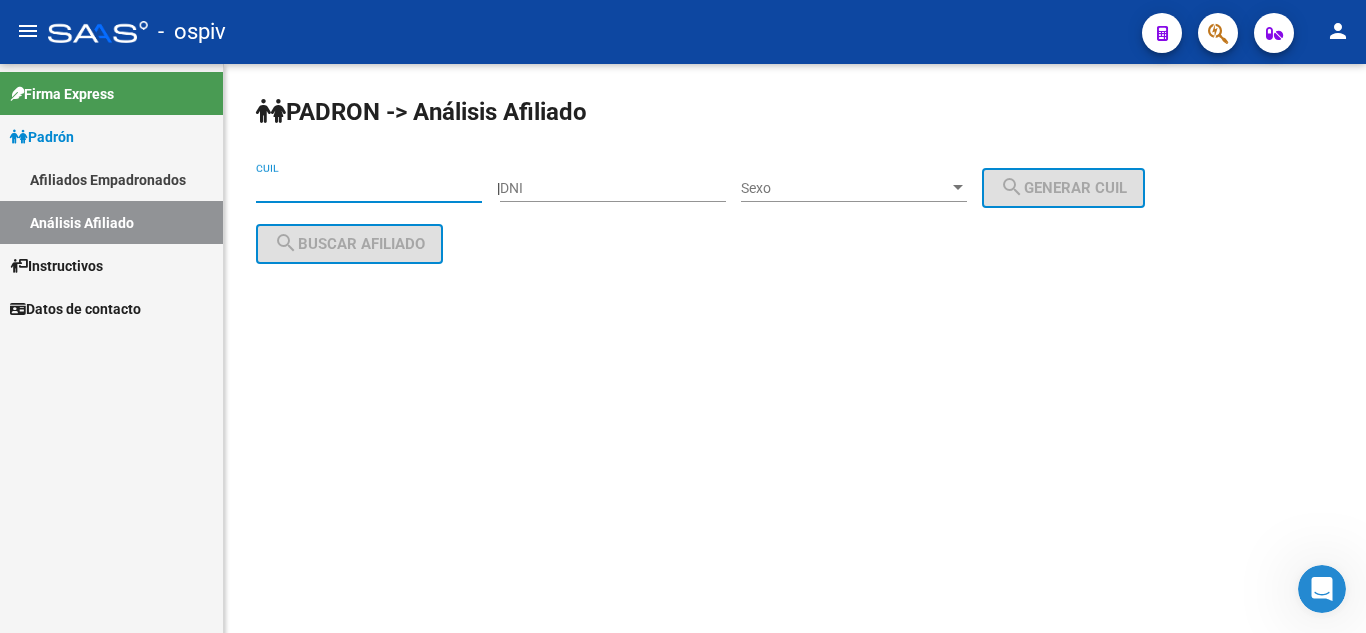 click on "CUIL" at bounding box center [369, 188] 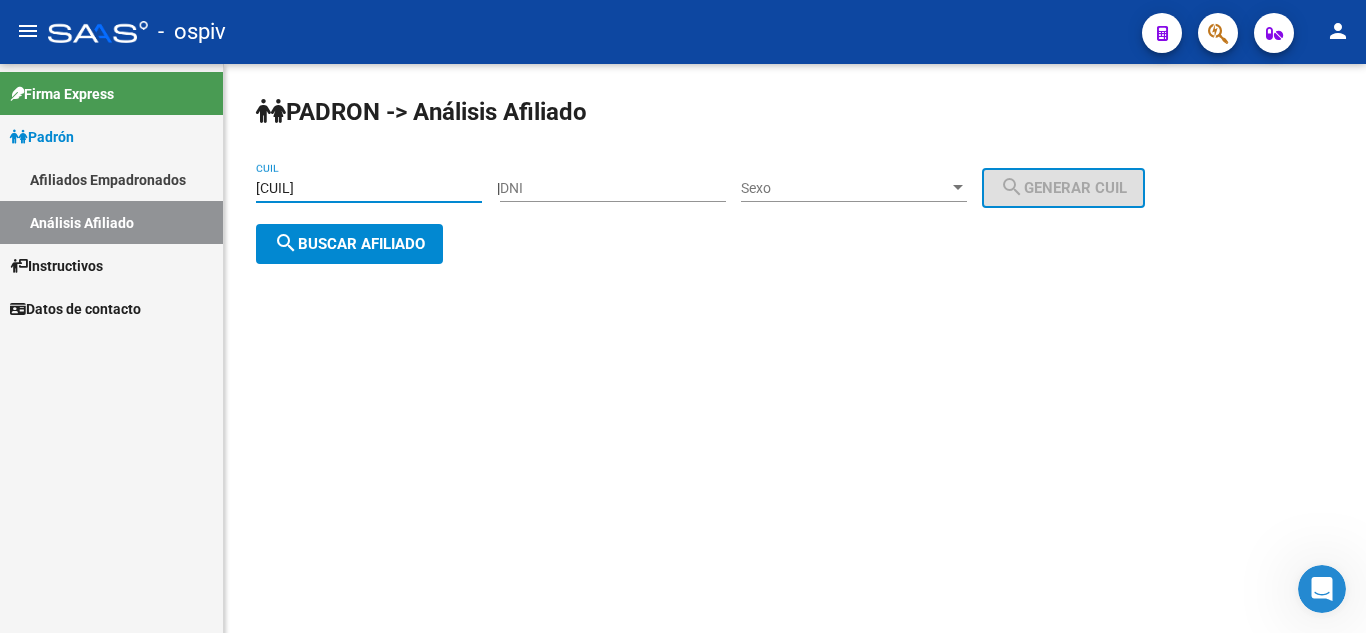 type on "[CUIL]" 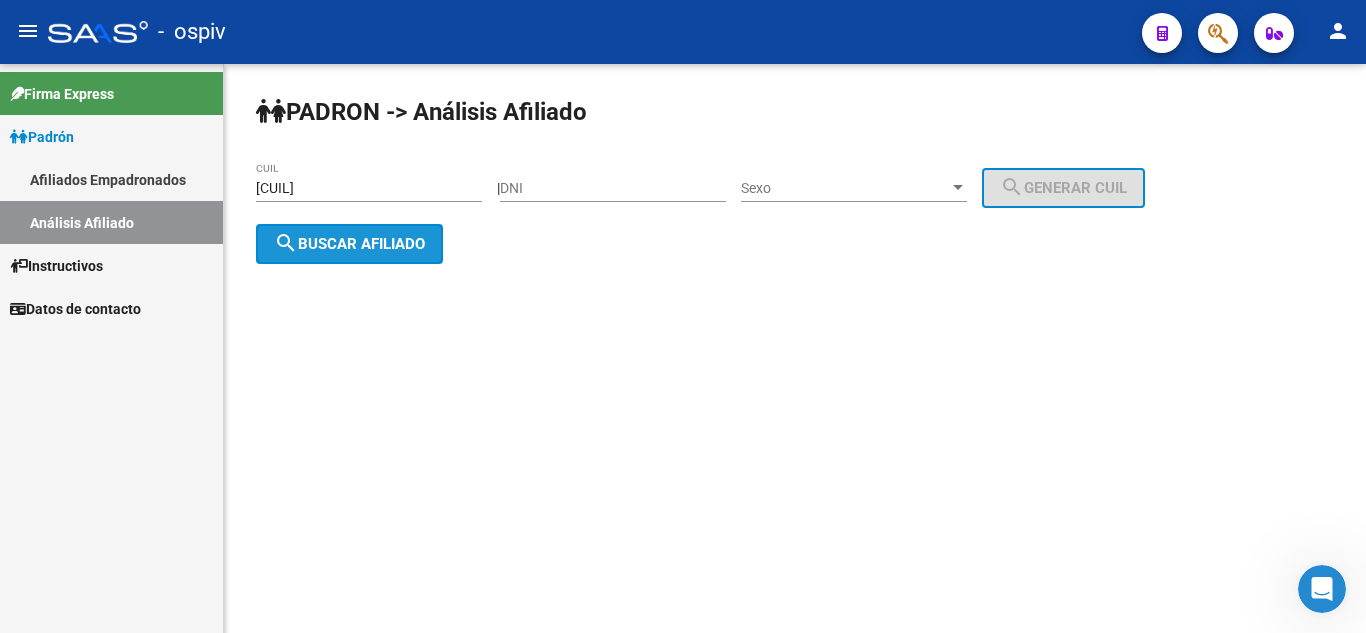 click on "search  Buscar afiliado" 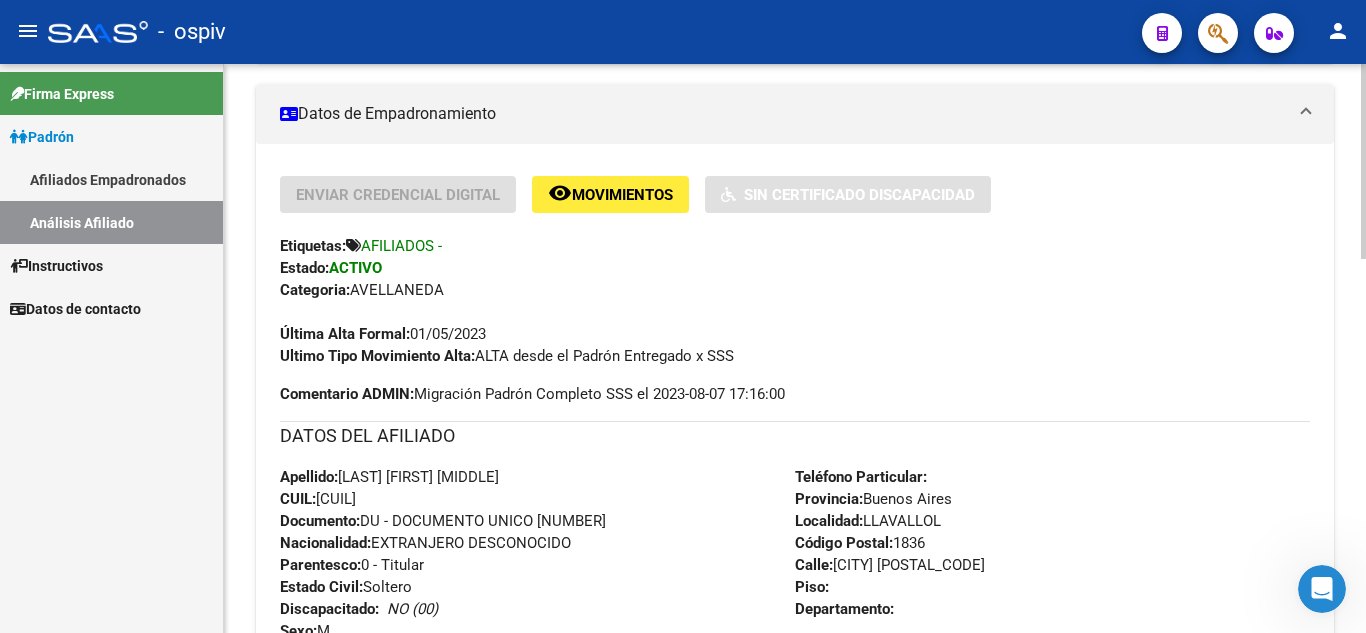 scroll, scrollTop: 600, scrollLeft: 0, axis: vertical 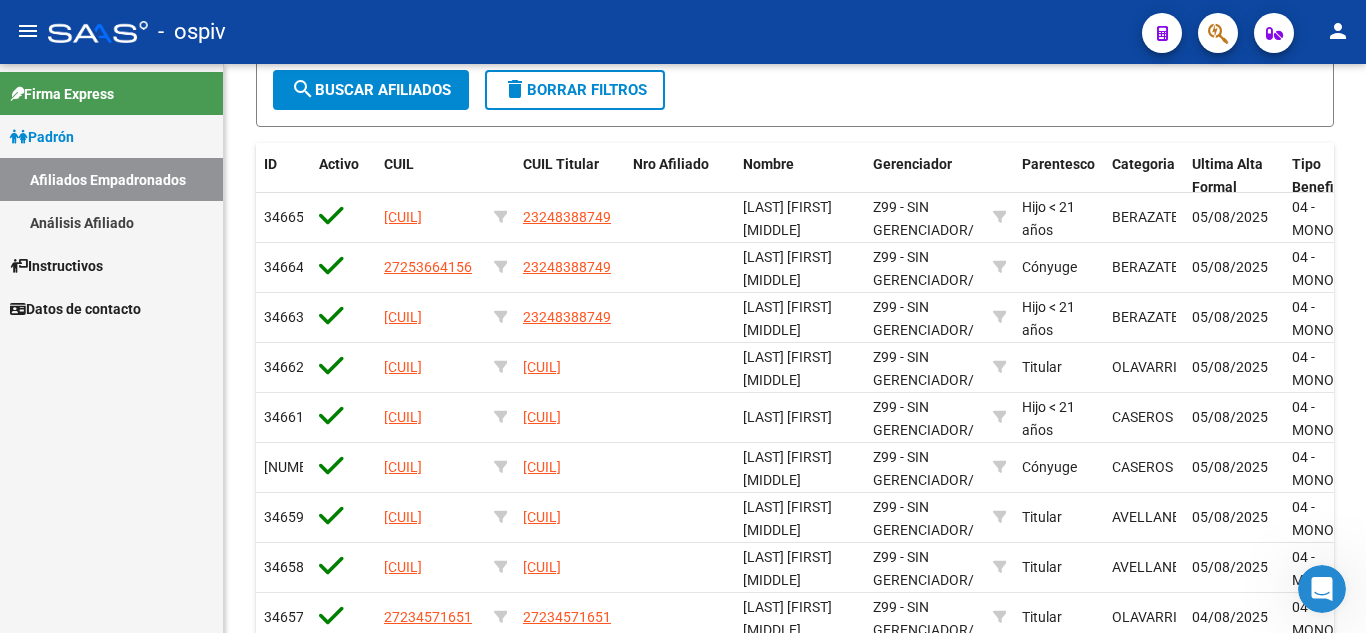 click on "Análisis Afiliado" at bounding box center [111, 222] 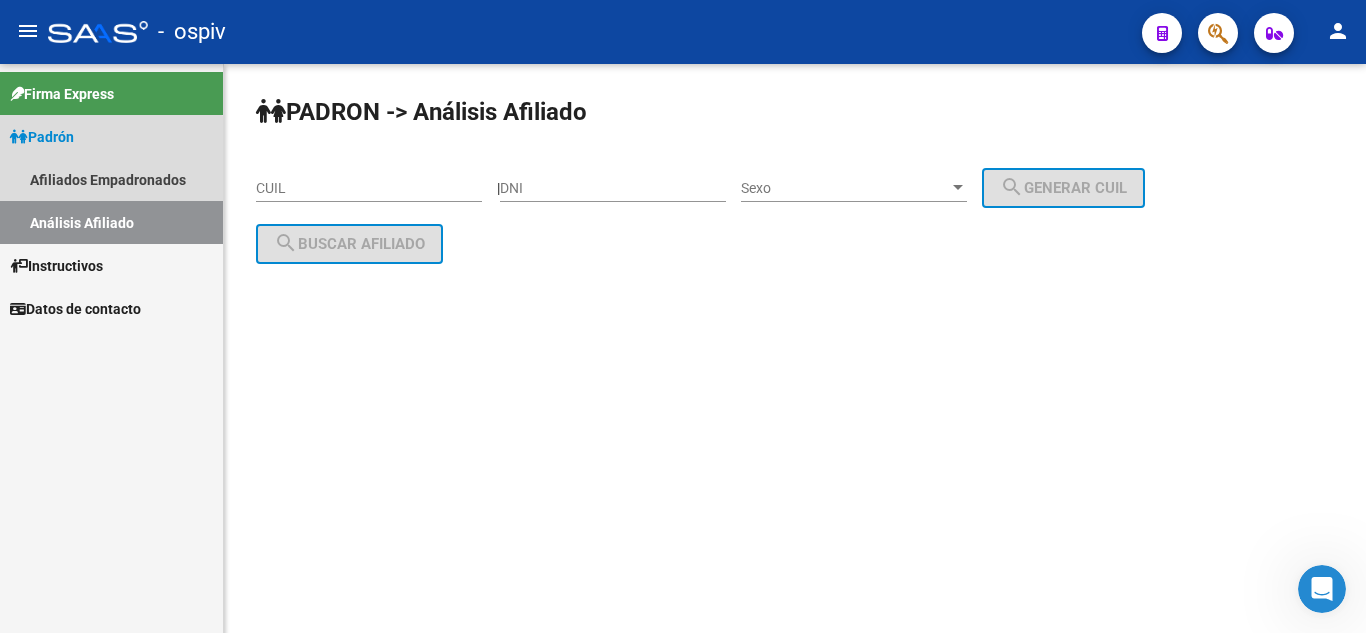 scroll, scrollTop: 0, scrollLeft: 0, axis: both 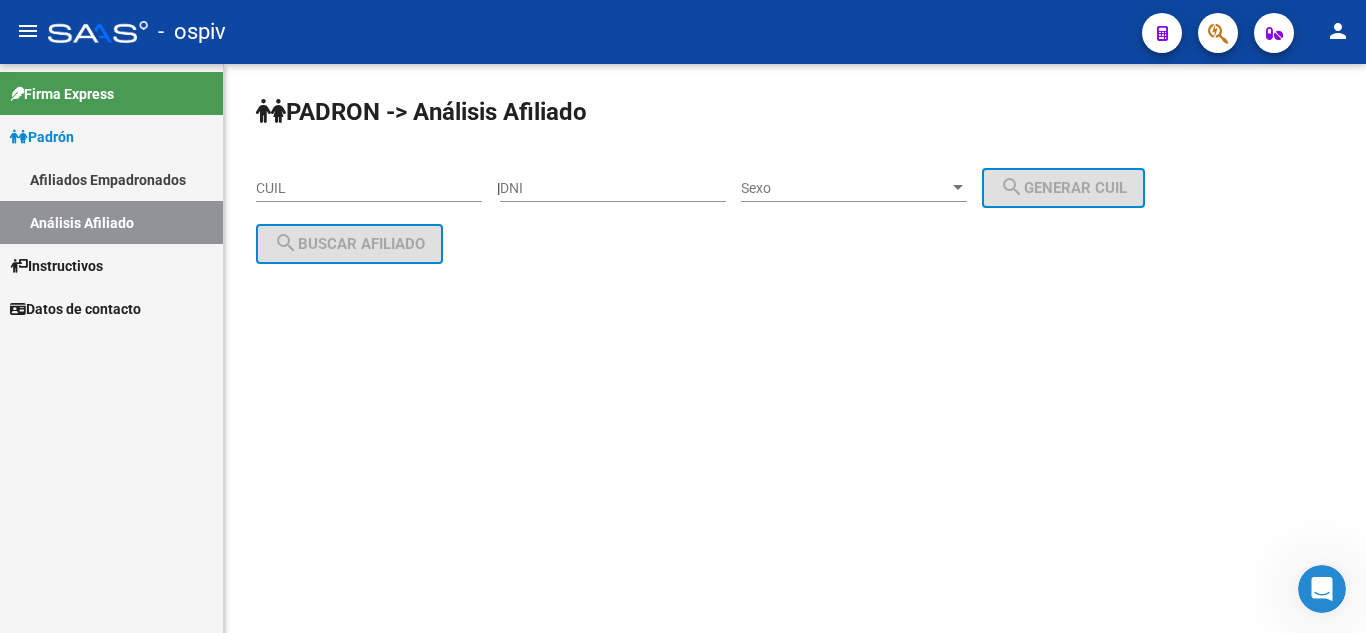 click on "CUIL" at bounding box center [369, 188] 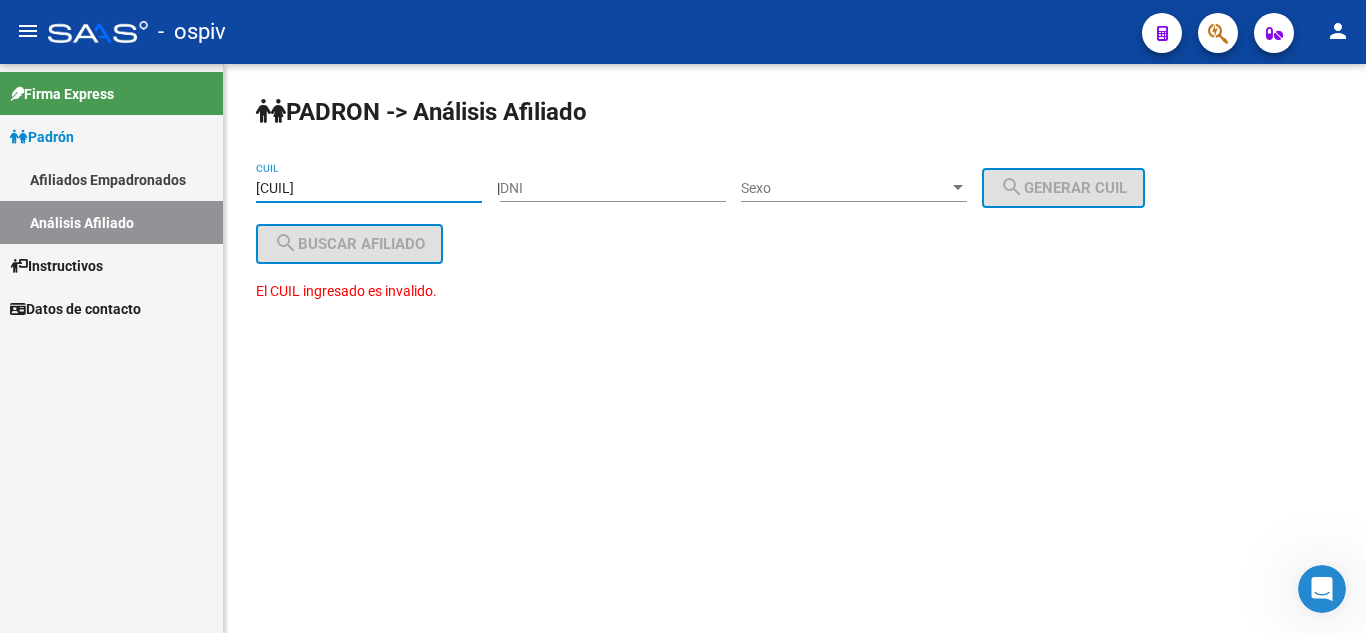 type on "[CUIL]" 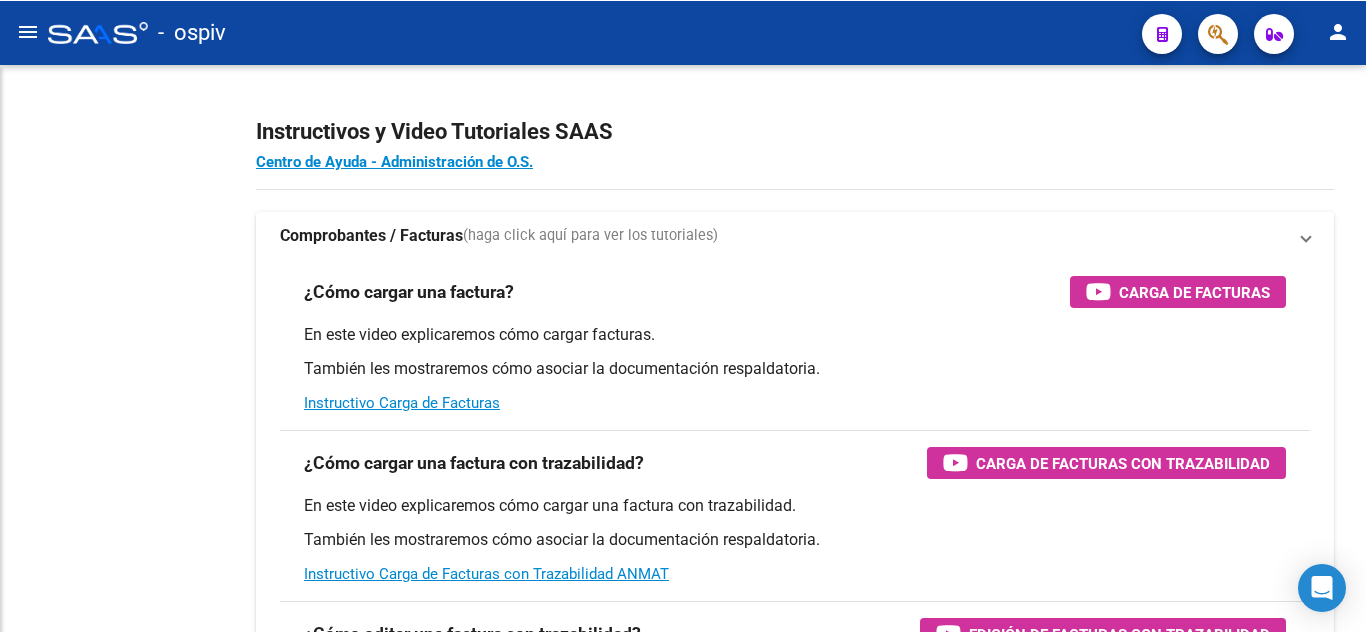 scroll, scrollTop: 0, scrollLeft: 0, axis: both 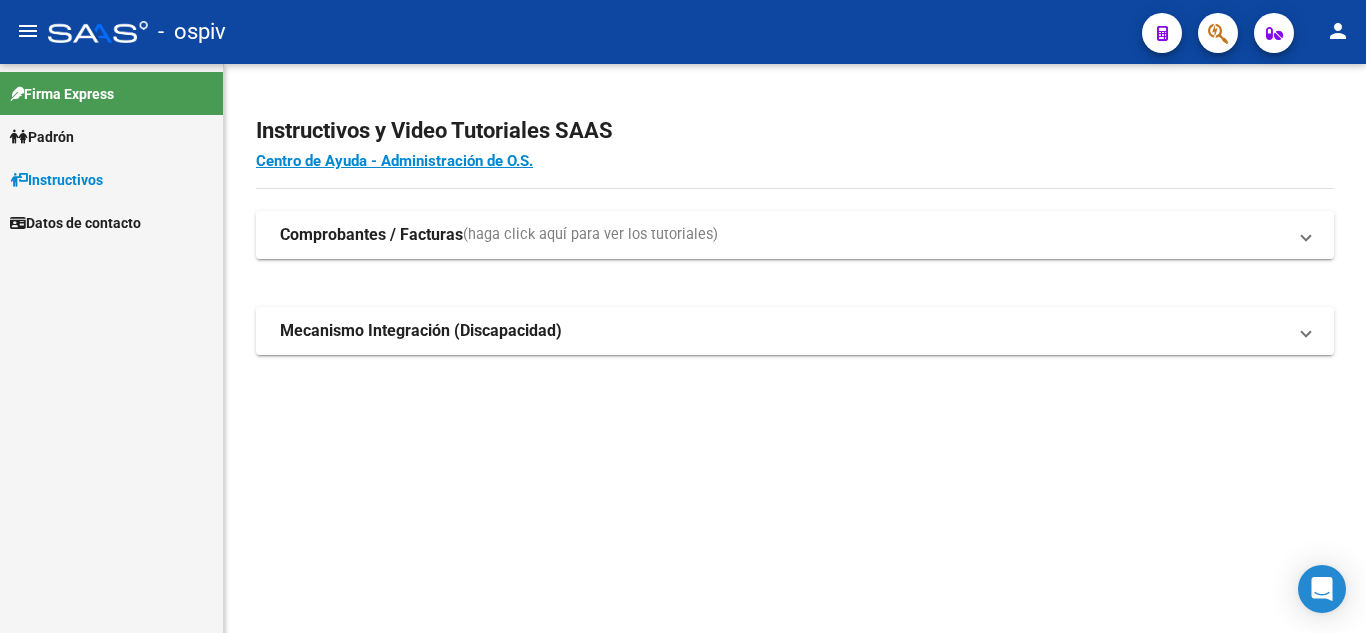 click on "Padrón" at bounding box center (42, 137) 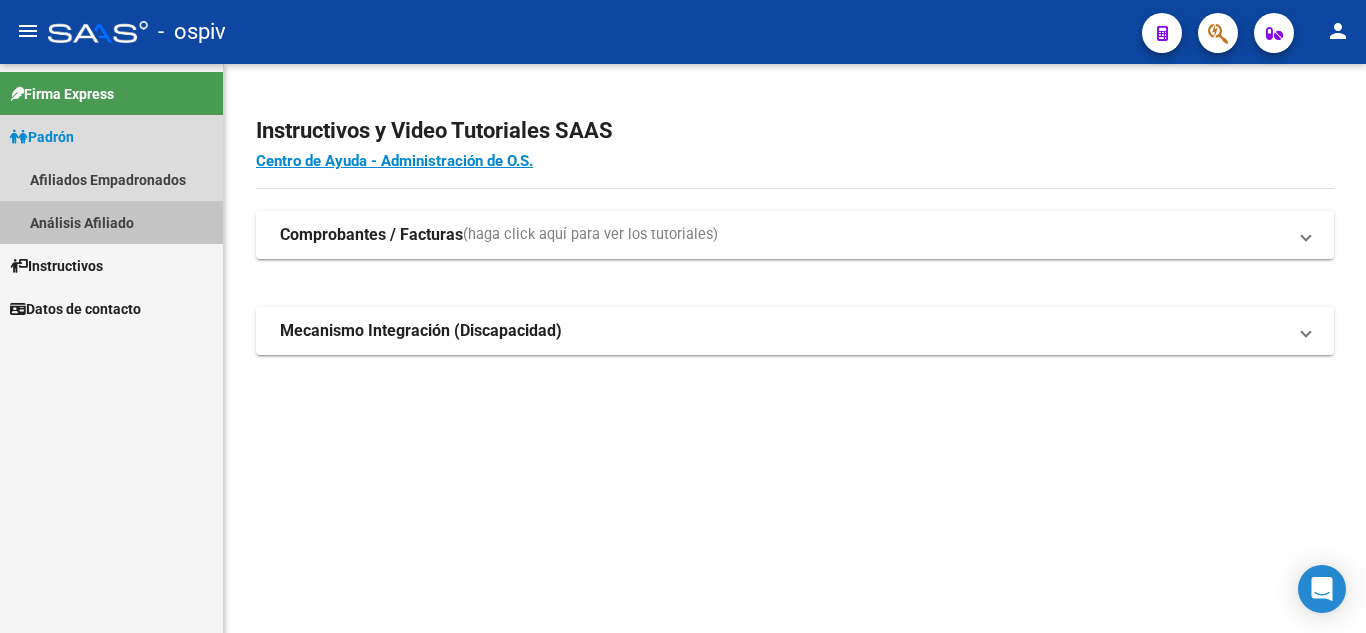 click on "Análisis Afiliado" at bounding box center (111, 222) 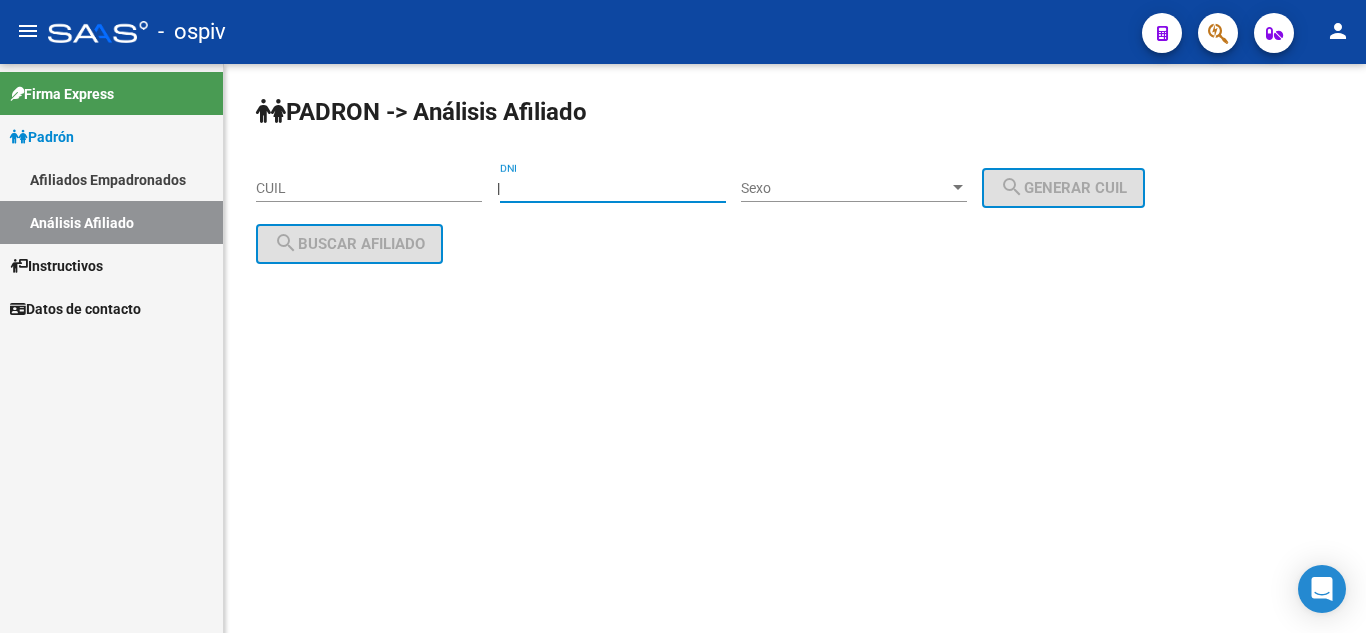click on "DNI" at bounding box center (613, 188) 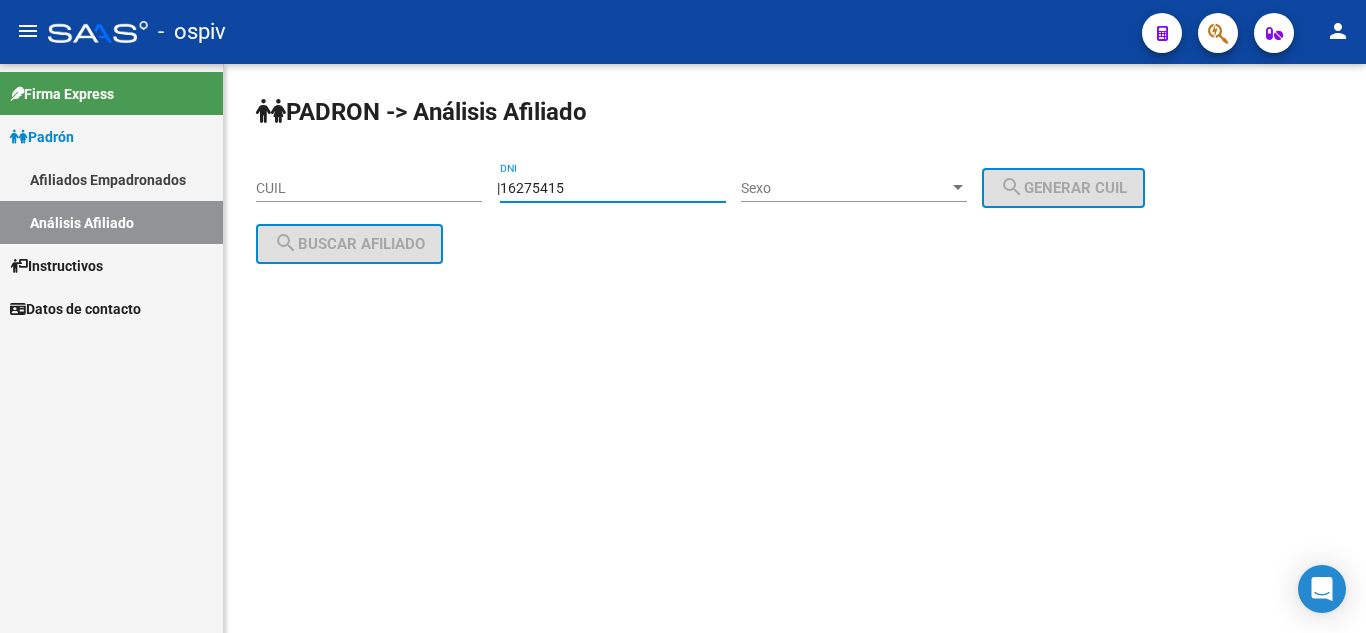 type on "16275415" 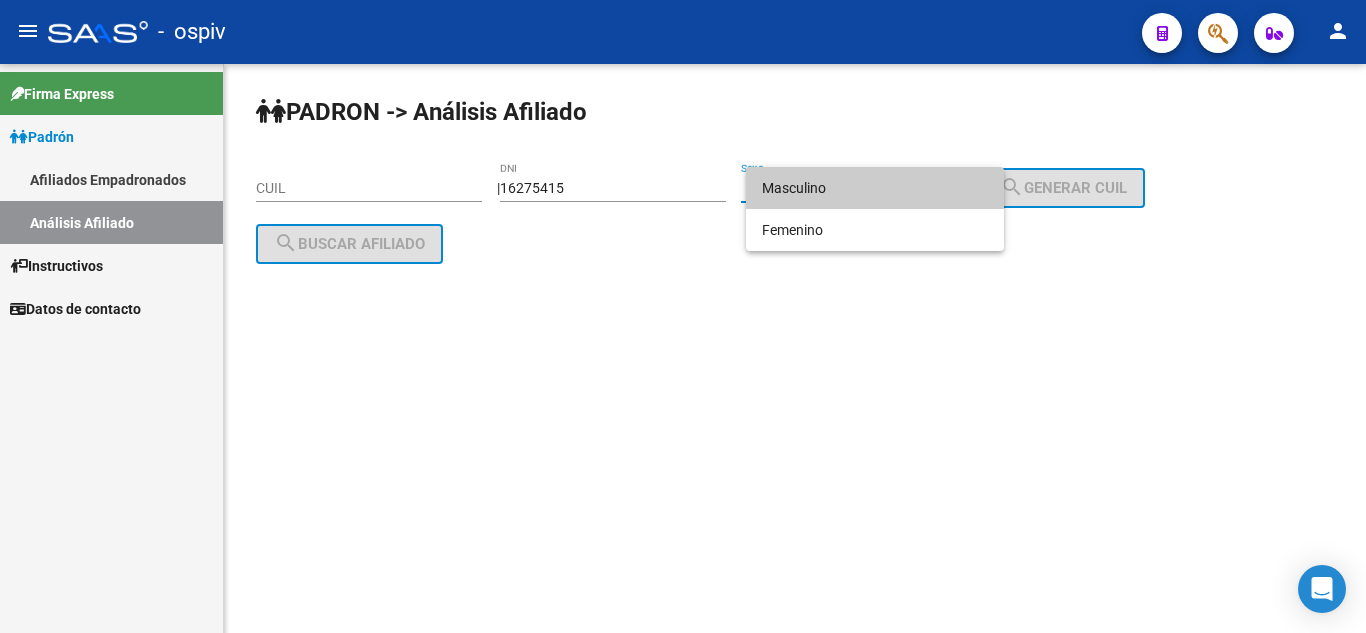 click on "Masculino" at bounding box center (875, 188) 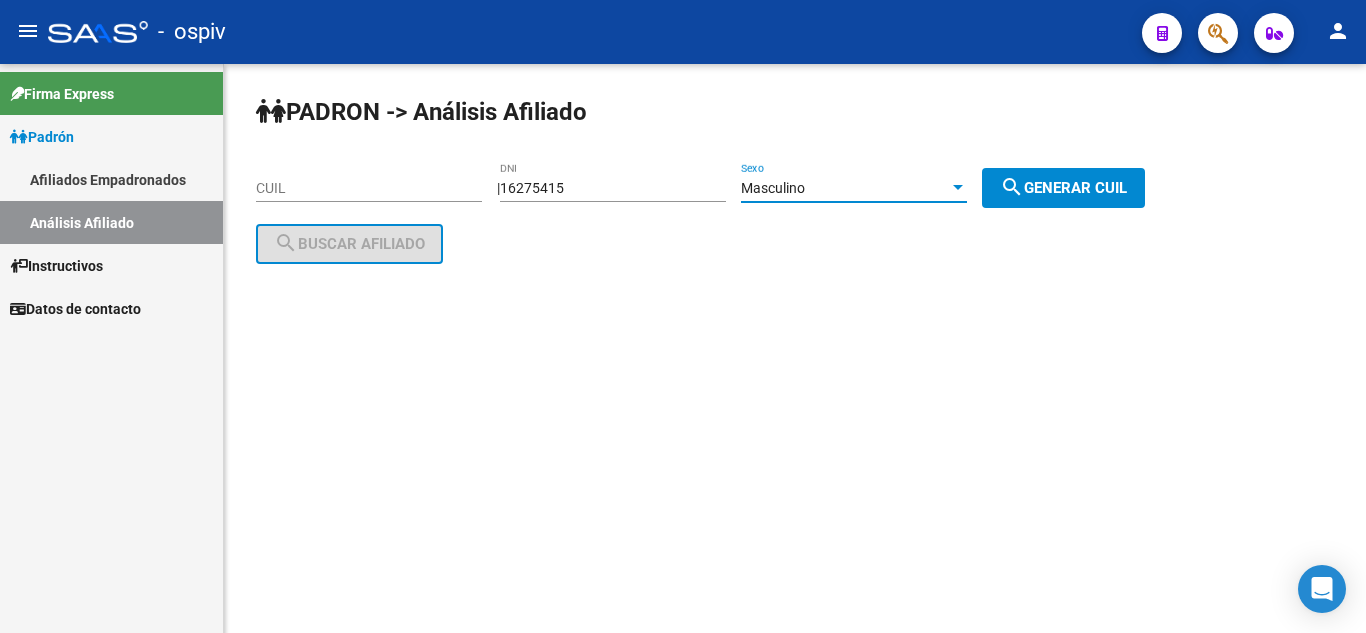 click on "search  Generar CUIL" 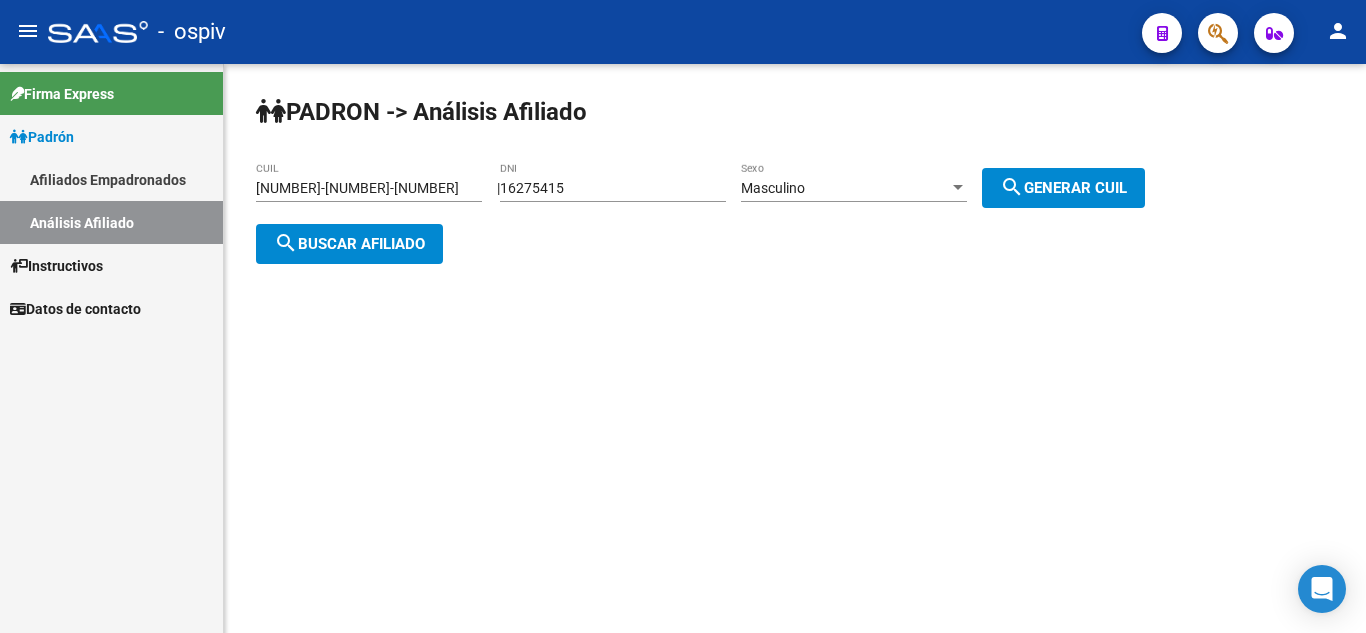 click on "search  Buscar afiliado" 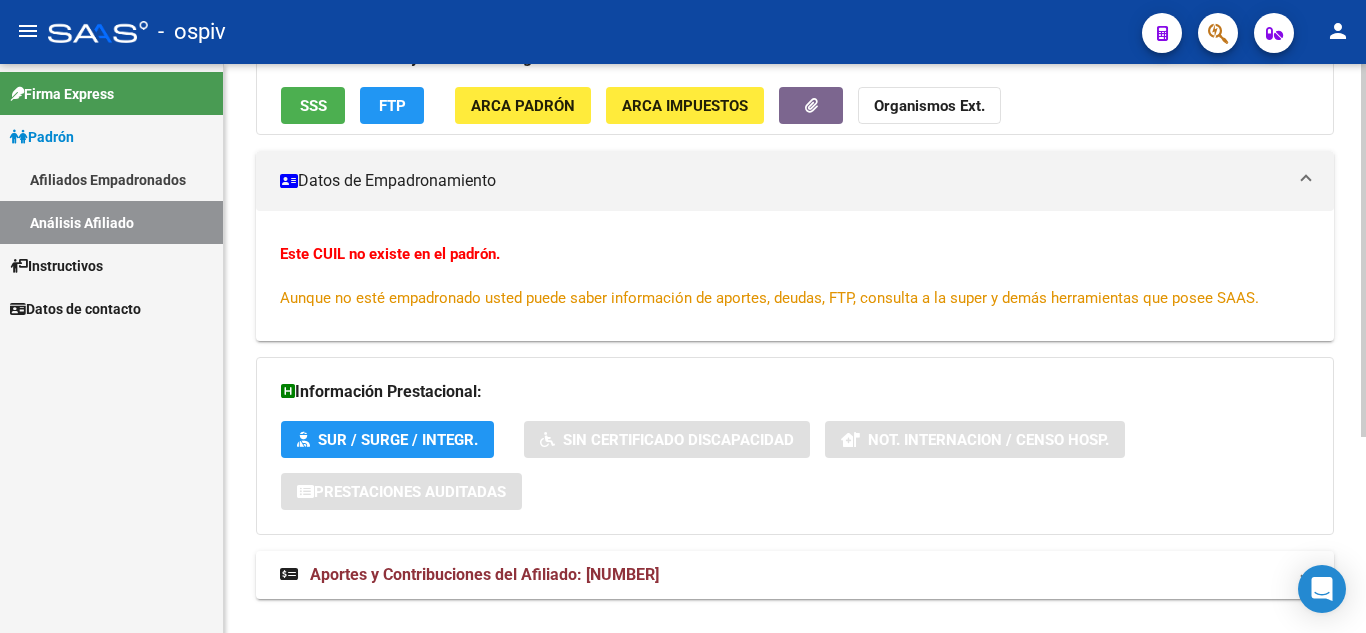 scroll, scrollTop: 298, scrollLeft: 0, axis: vertical 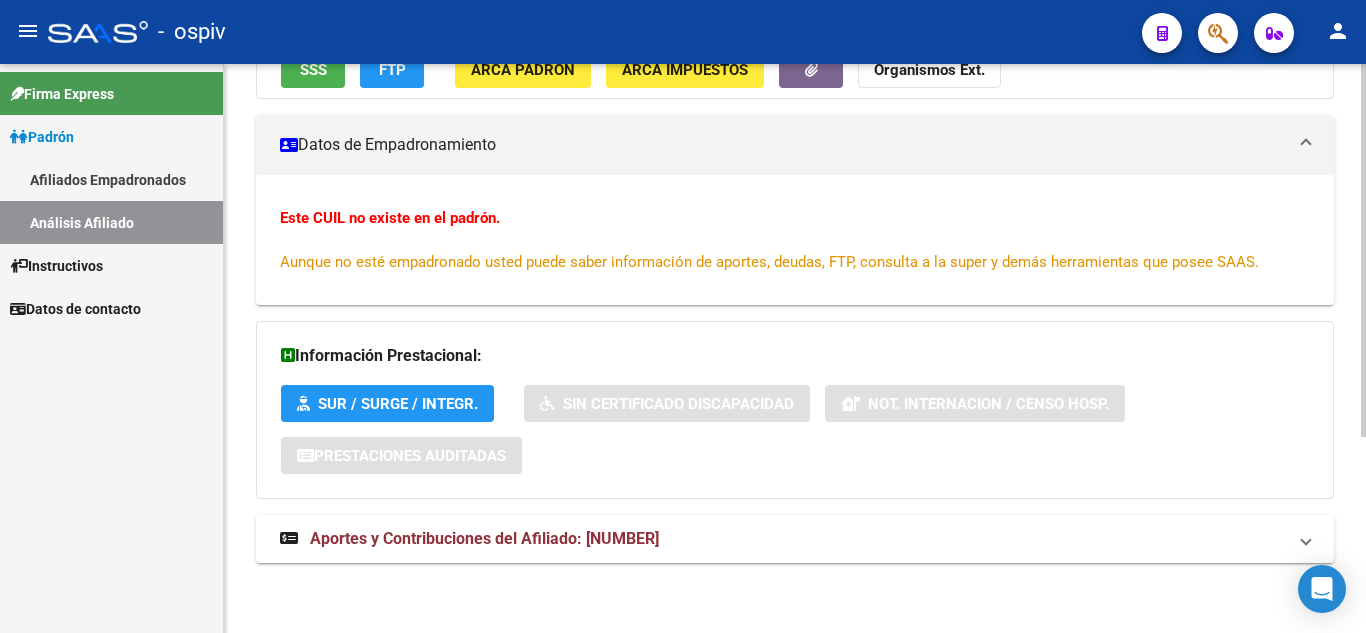 click at bounding box center (289, 145) 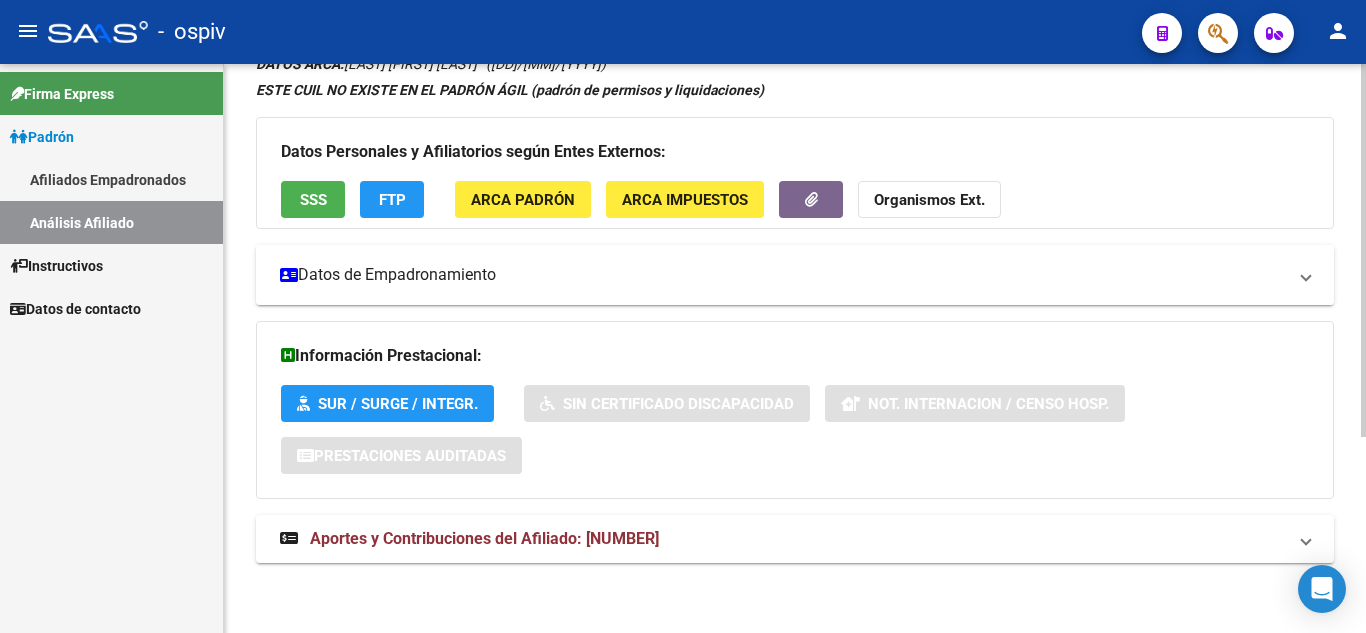 scroll, scrollTop: 168, scrollLeft: 0, axis: vertical 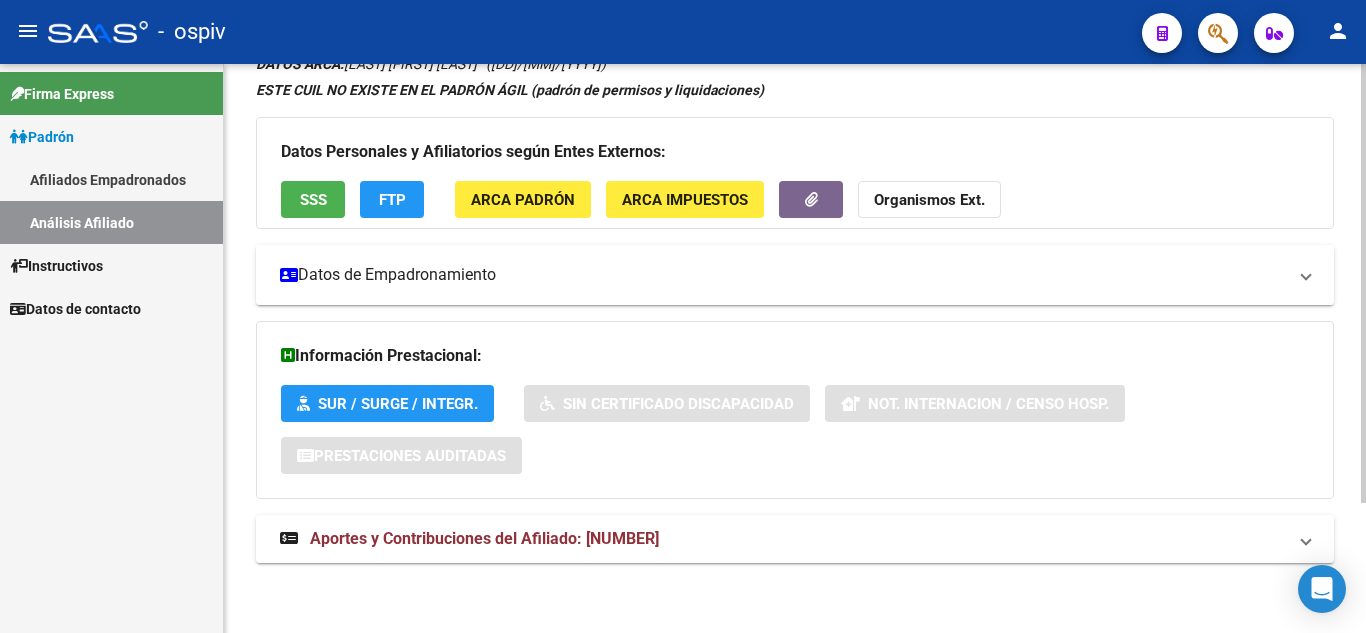 click at bounding box center [289, 275] 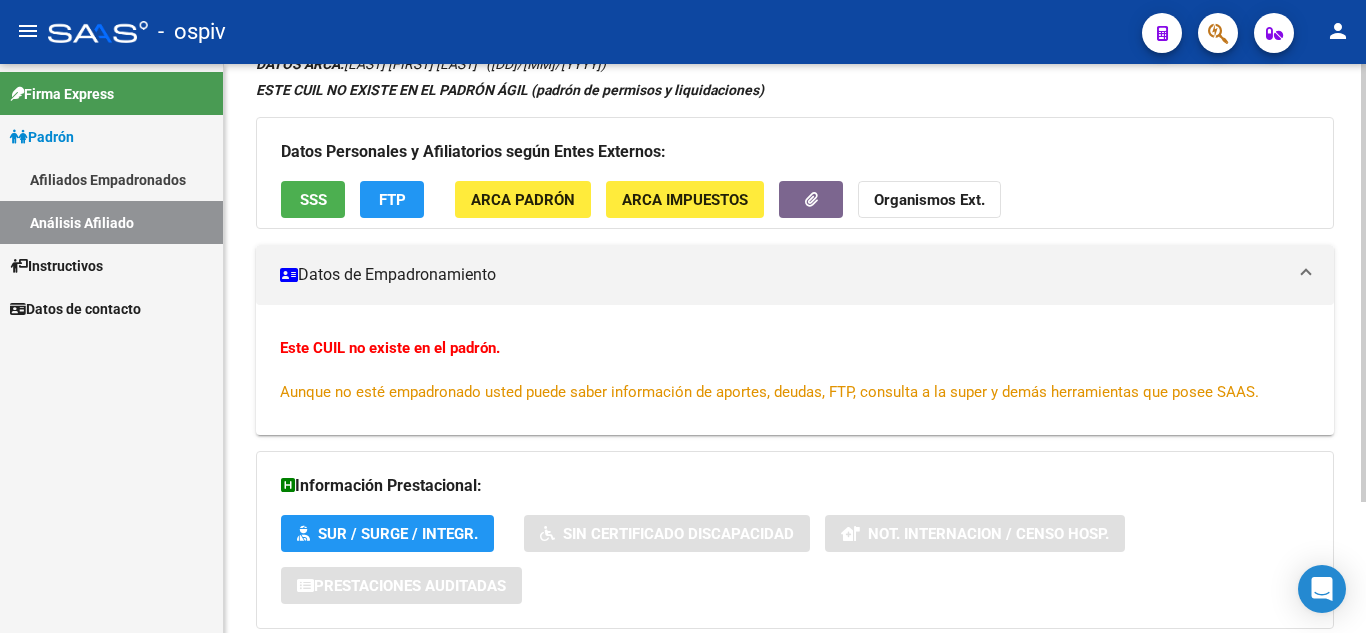 scroll, scrollTop: 298, scrollLeft: 0, axis: vertical 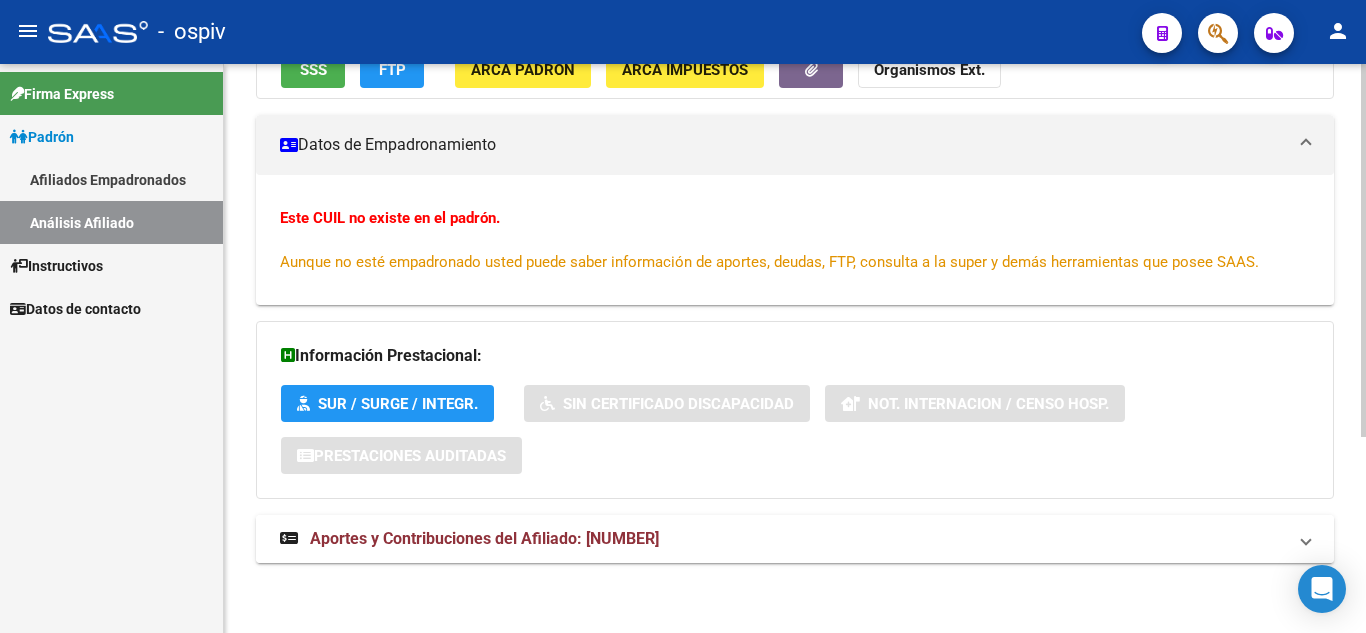 click at bounding box center (289, 538) 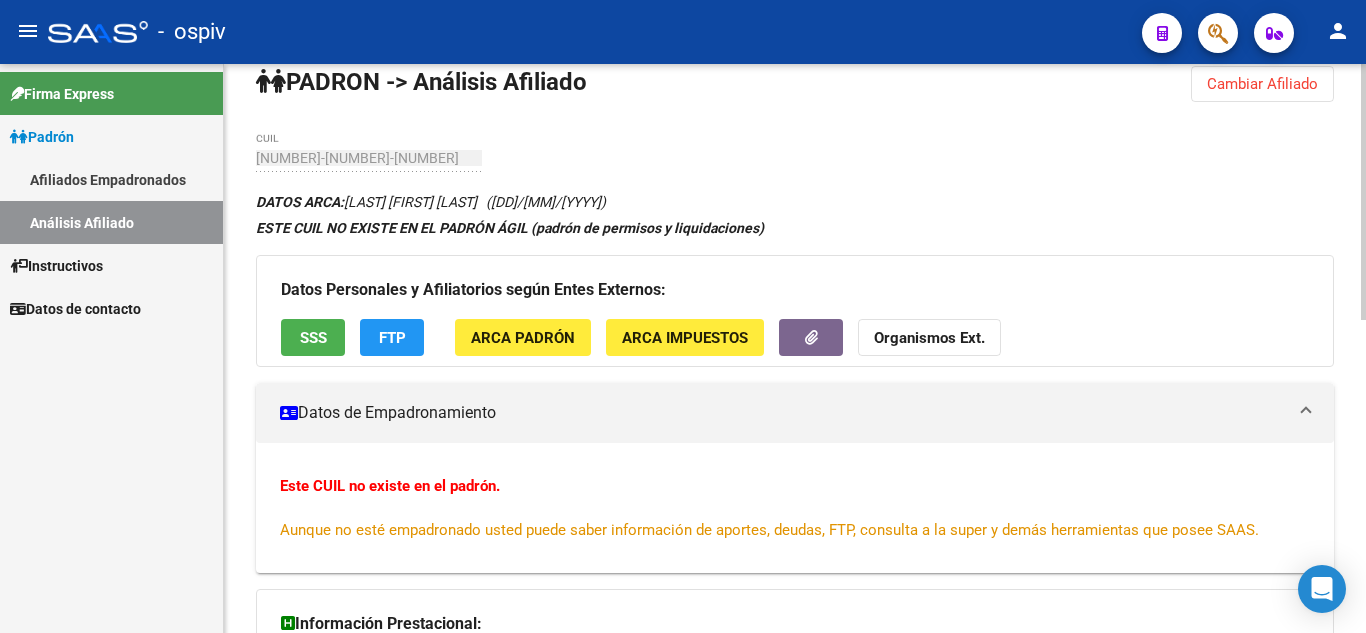 scroll, scrollTop: 0, scrollLeft: 0, axis: both 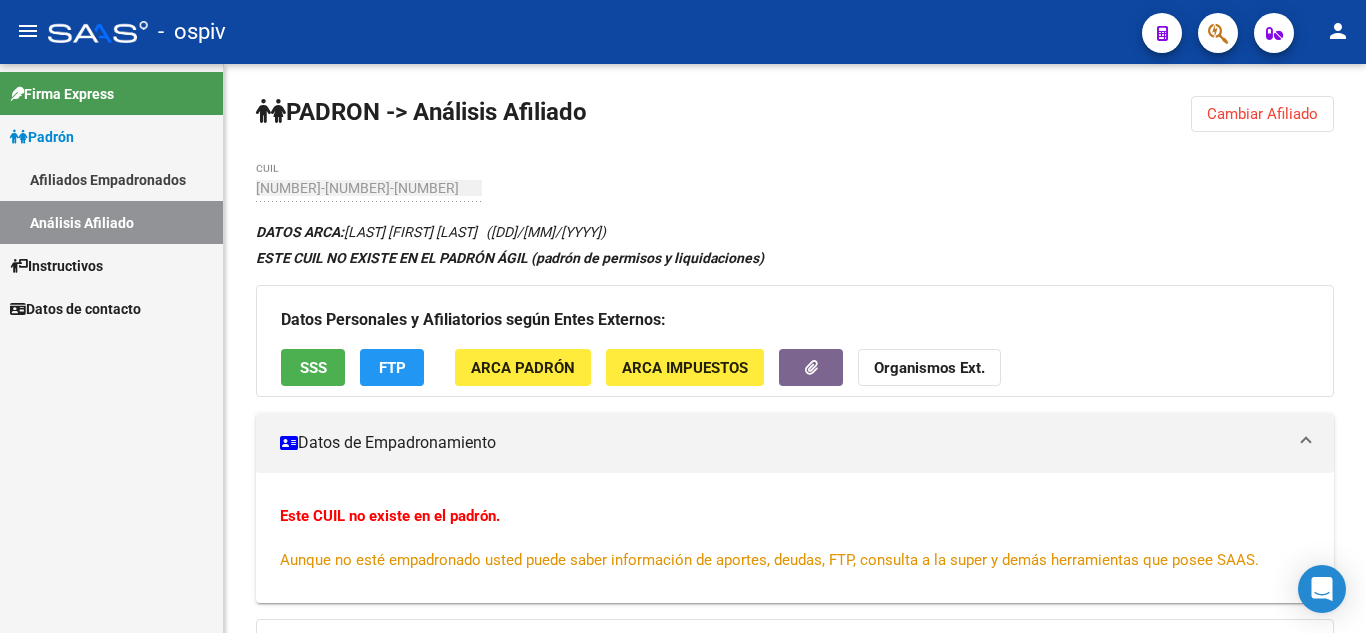 click on "Padrón" at bounding box center [42, 137] 